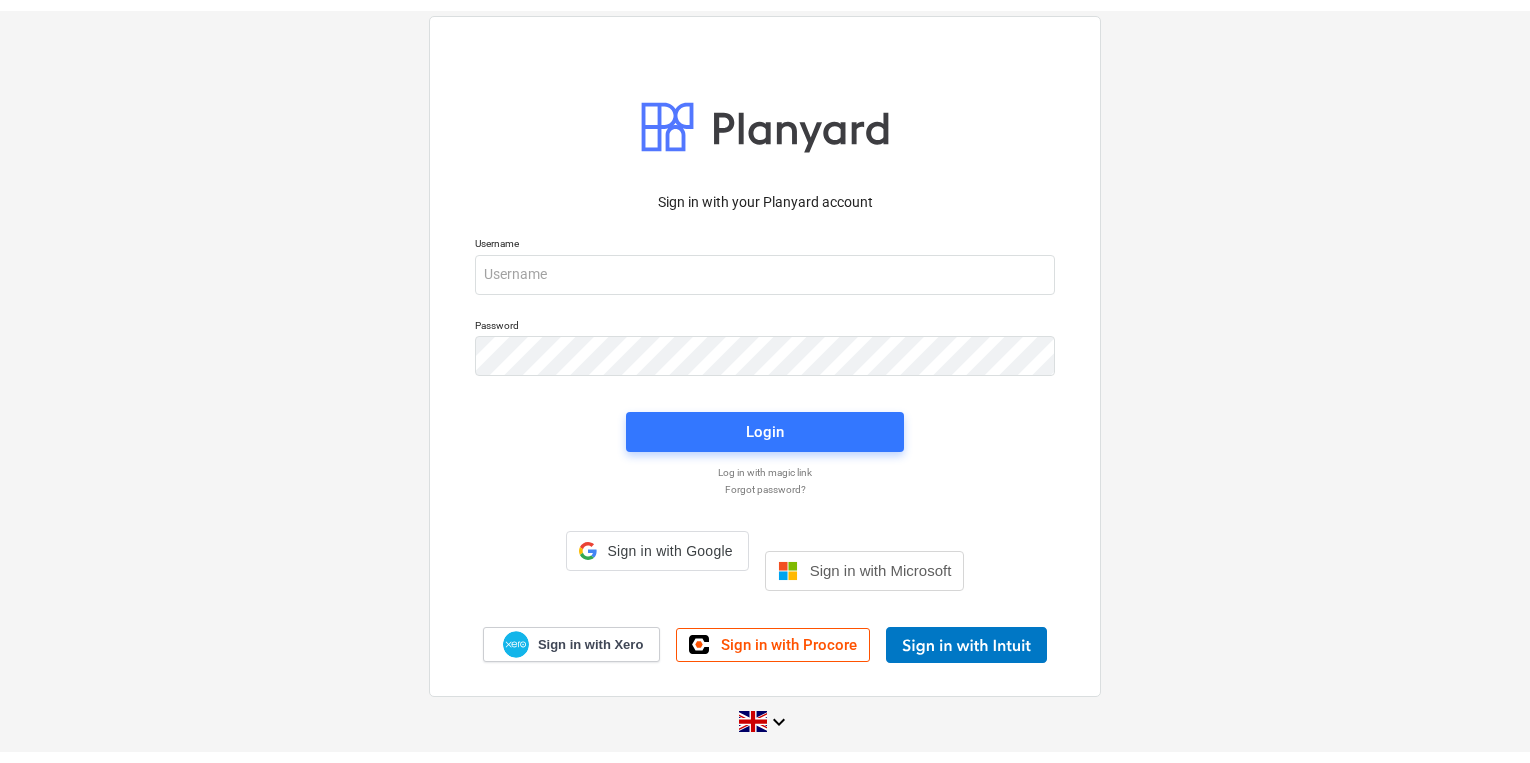 scroll, scrollTop: 0, scrollLeft: 0, axis: both 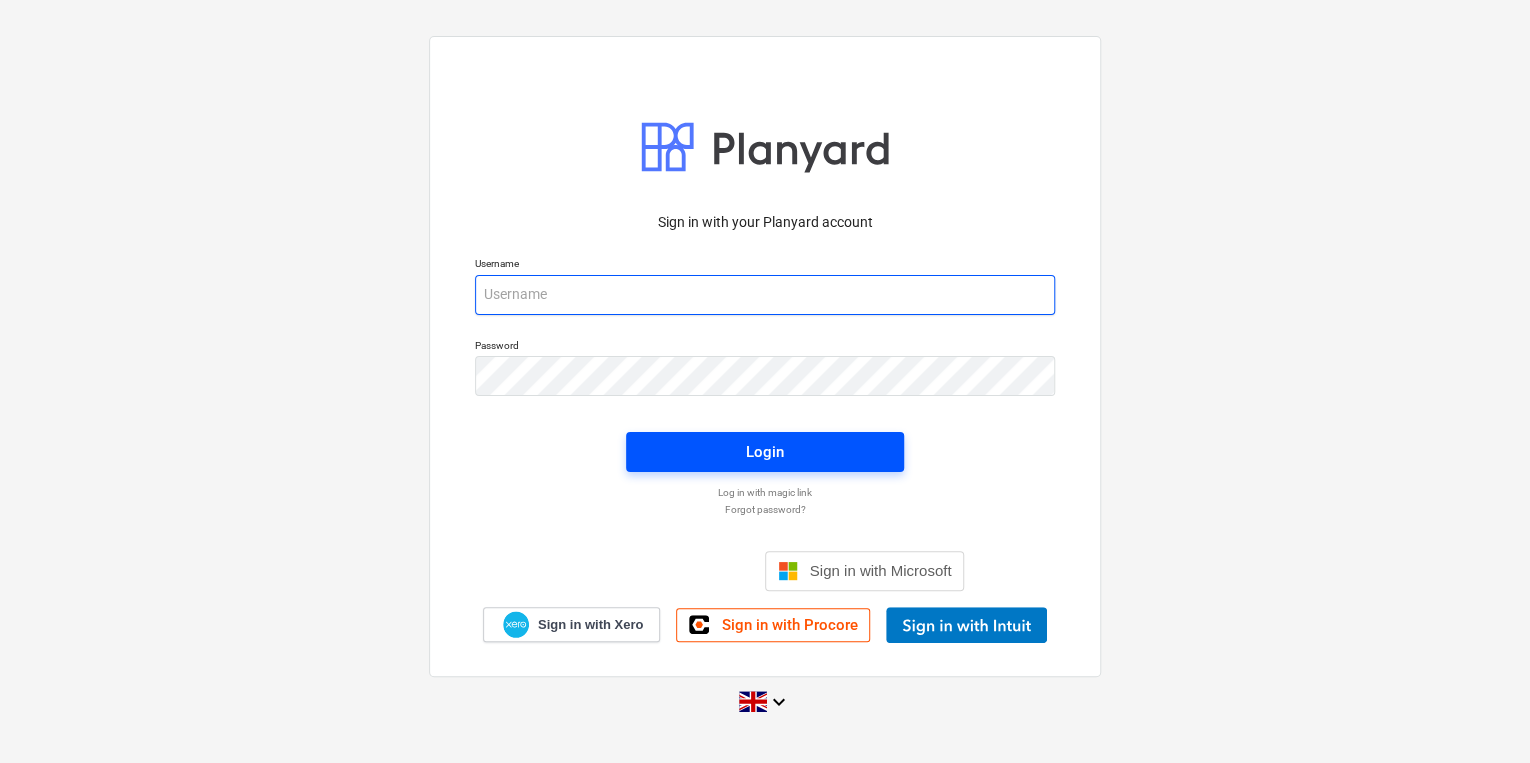 type on "[PERSON_NAME][EMAIL_ADDRESS][PERSON_NAME][DOMAIN_NAME]" 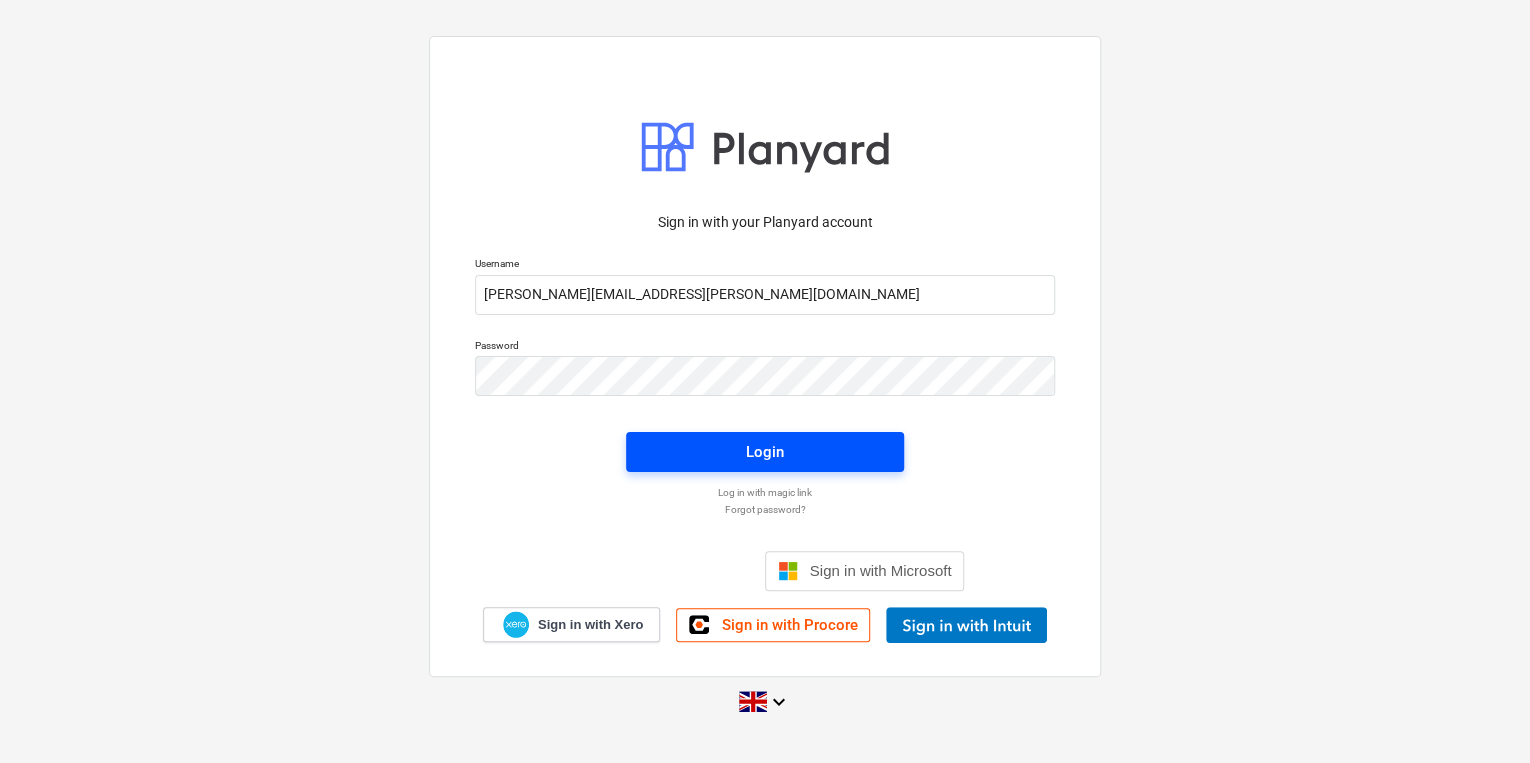 click on "Login" at bounding box center [765, 452] 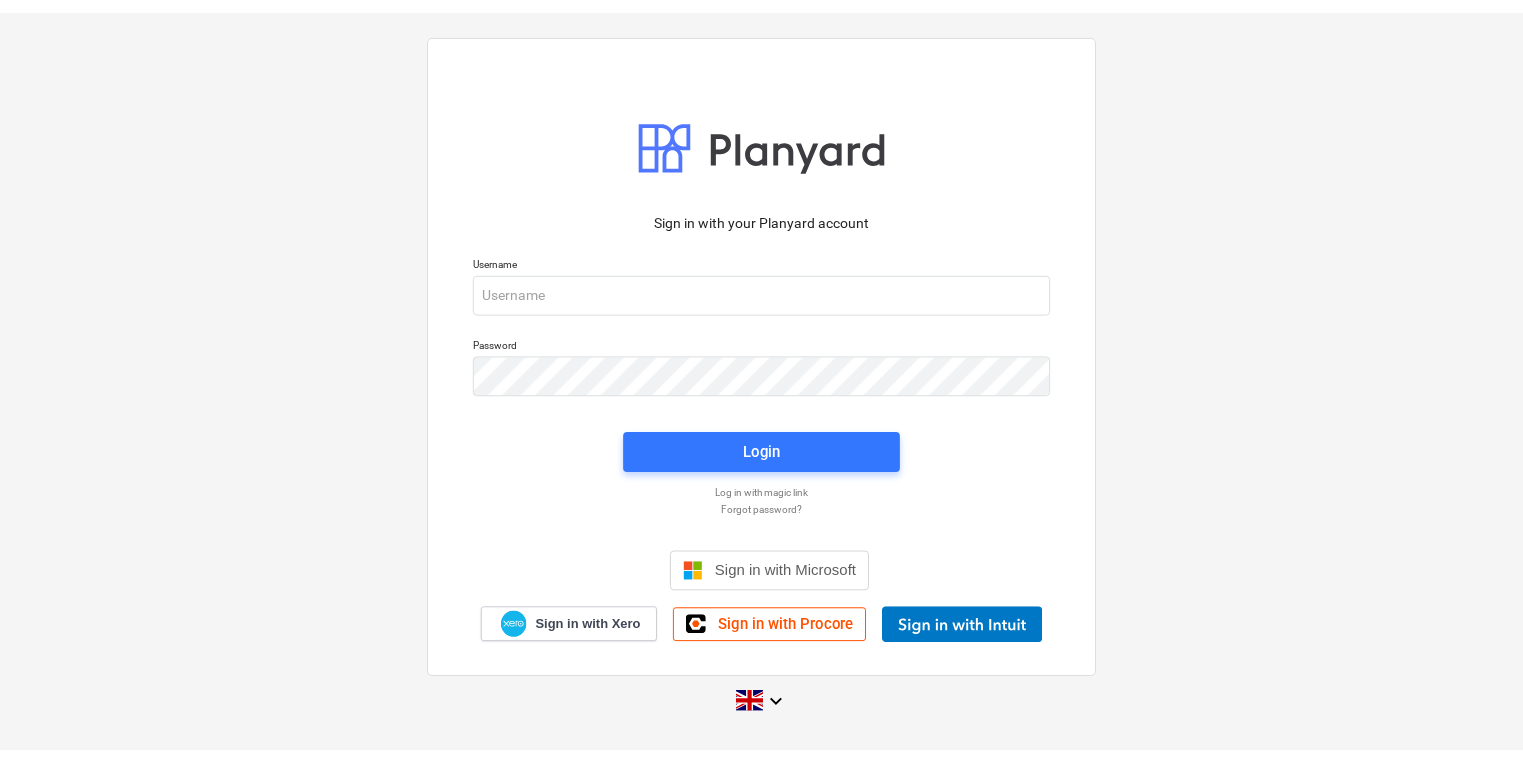 scroll, scrollTop: 0, scrollLeft: 0, axis: both 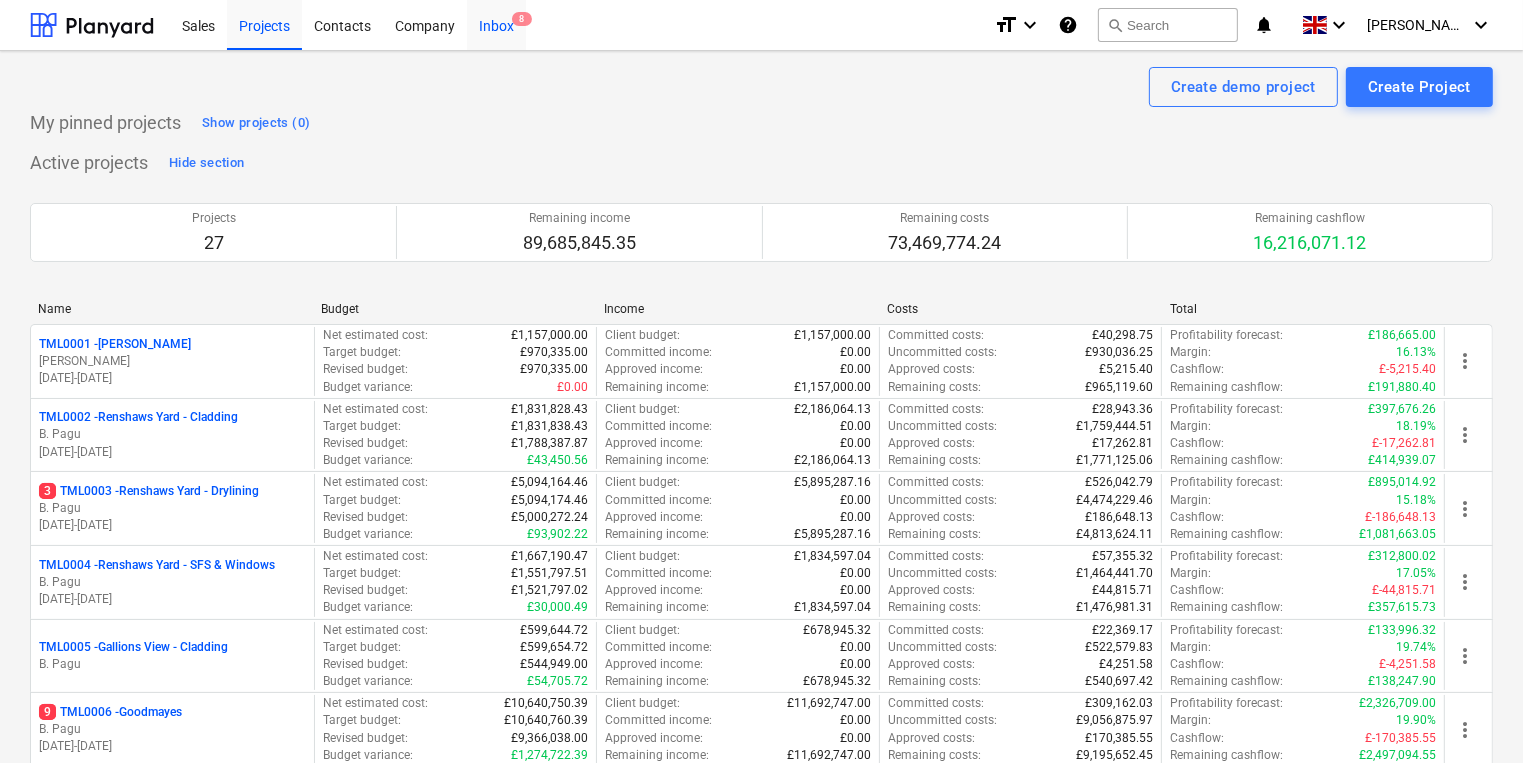 click on "8" at bounding box center [522, 19] 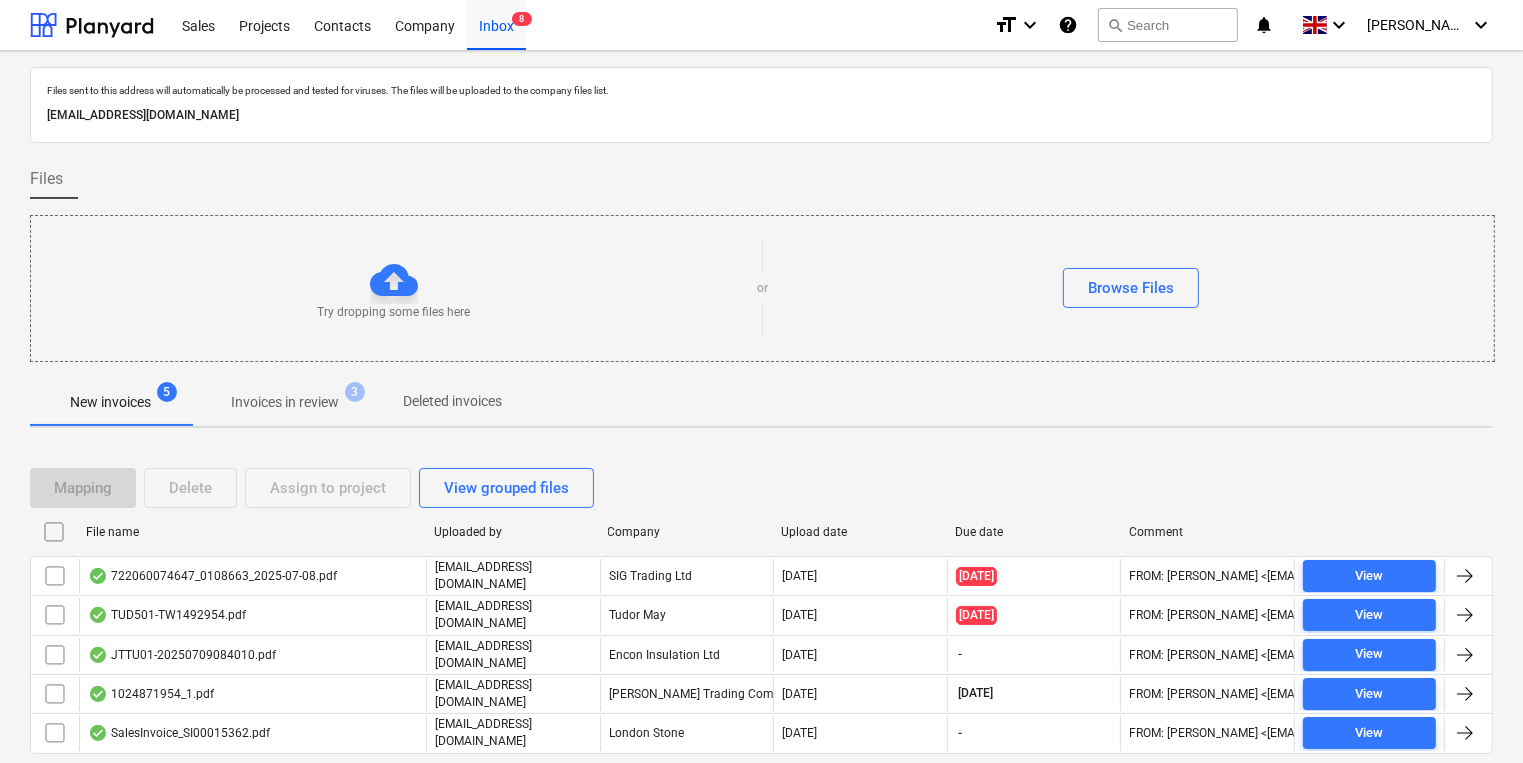 drag, startPoint x: 425, startPoint y: 112, endPoint x: 45, endPoint y: 105, distance: 380.06445 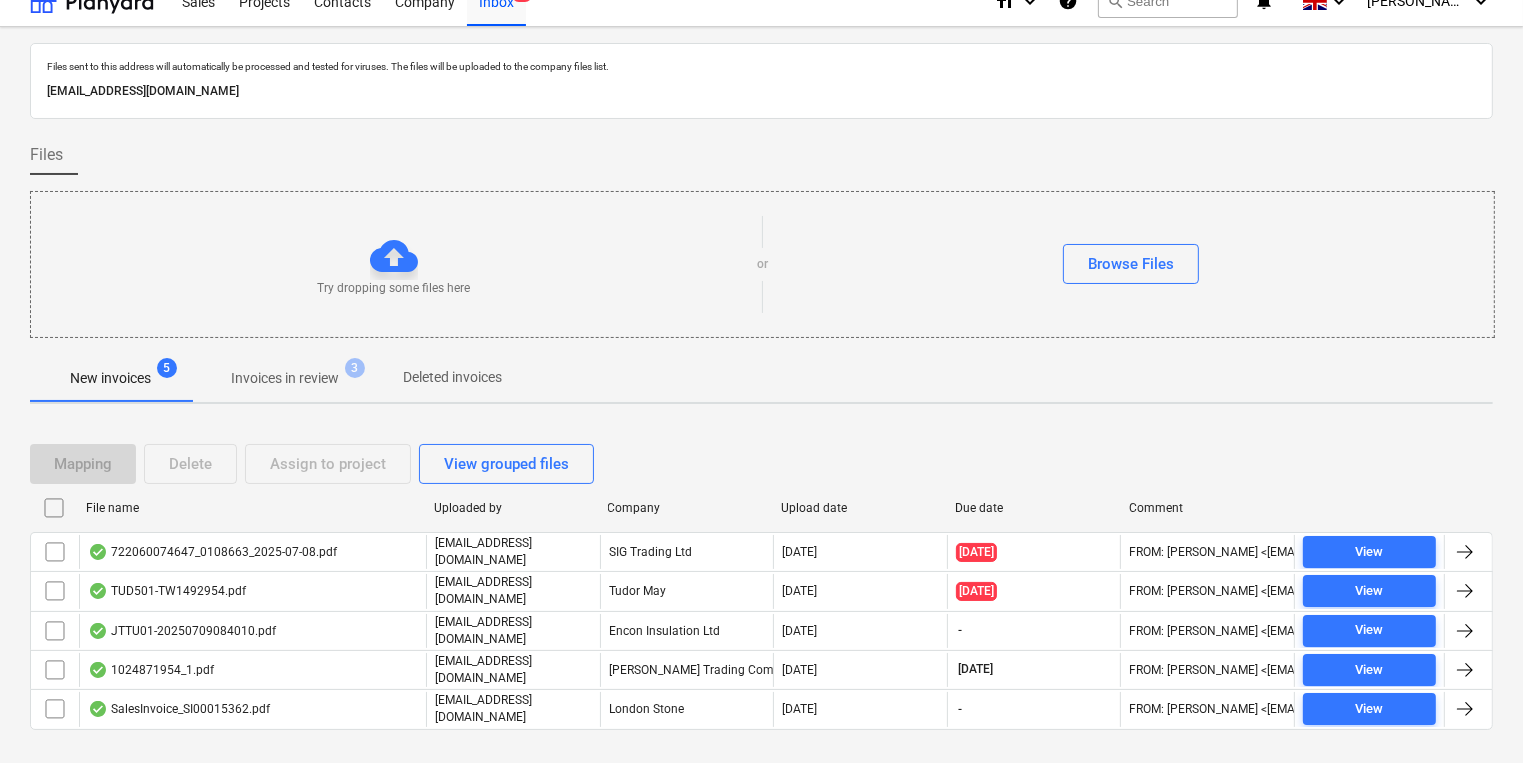 scroll, scrollTop: 48, scrollLeft: 0, axis: vertical 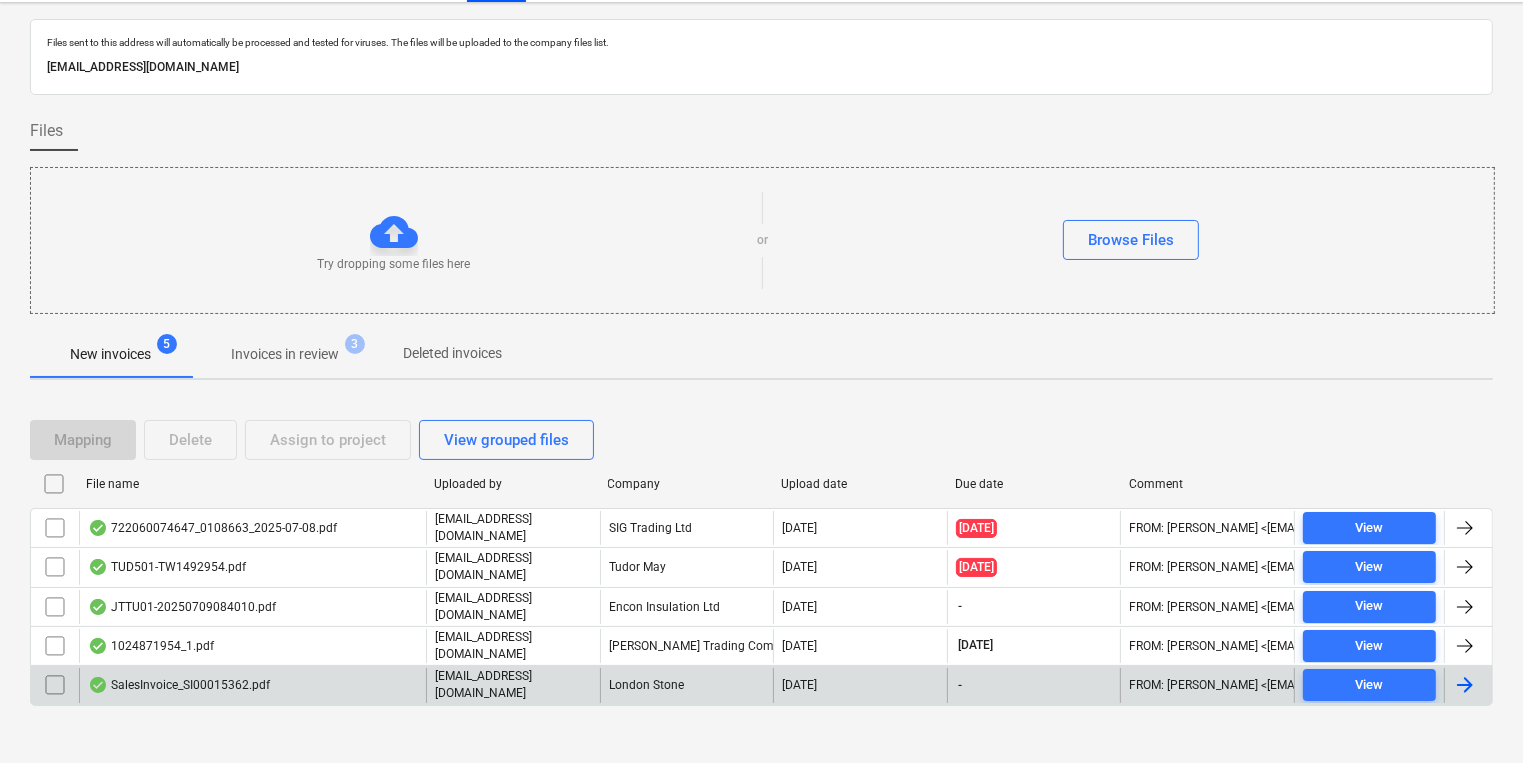 click on "SalesInvoice_SI00015362.pdf" at bounding box center (179, 685) 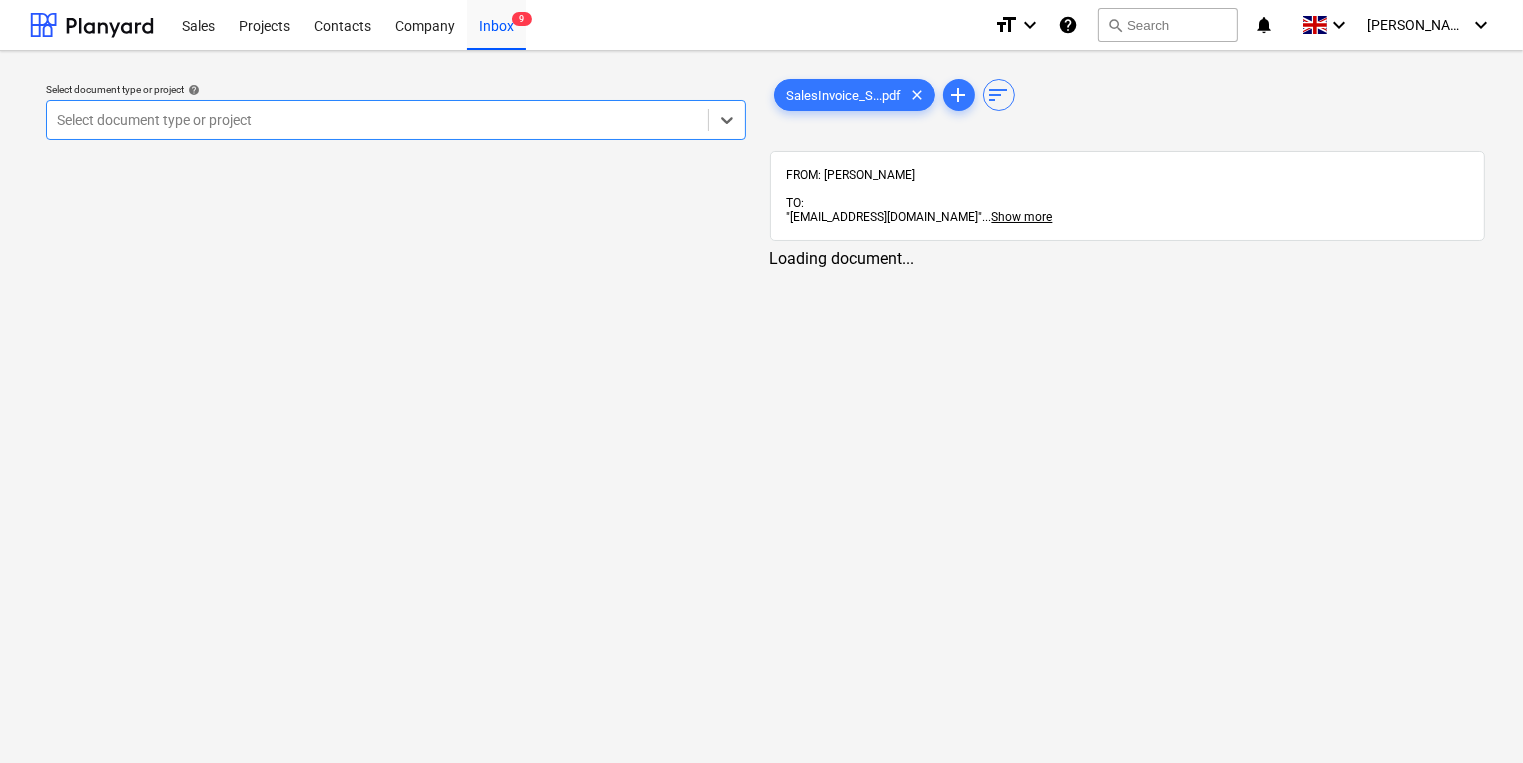 scroll, scrollTop: 0, scrollLeft: 0, axis: both 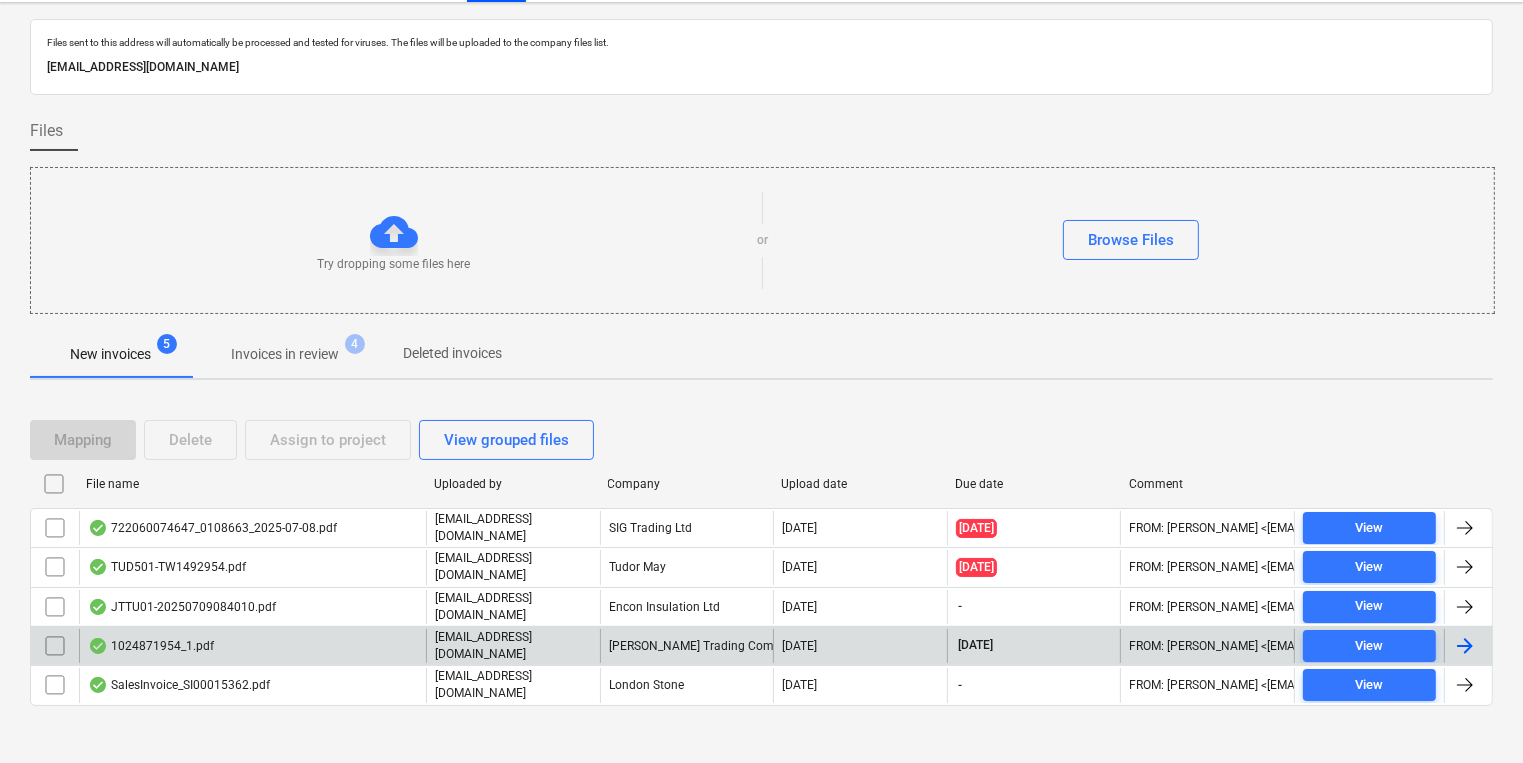 click on "1024871954_1.pdf" at bounding box center (252, 646) 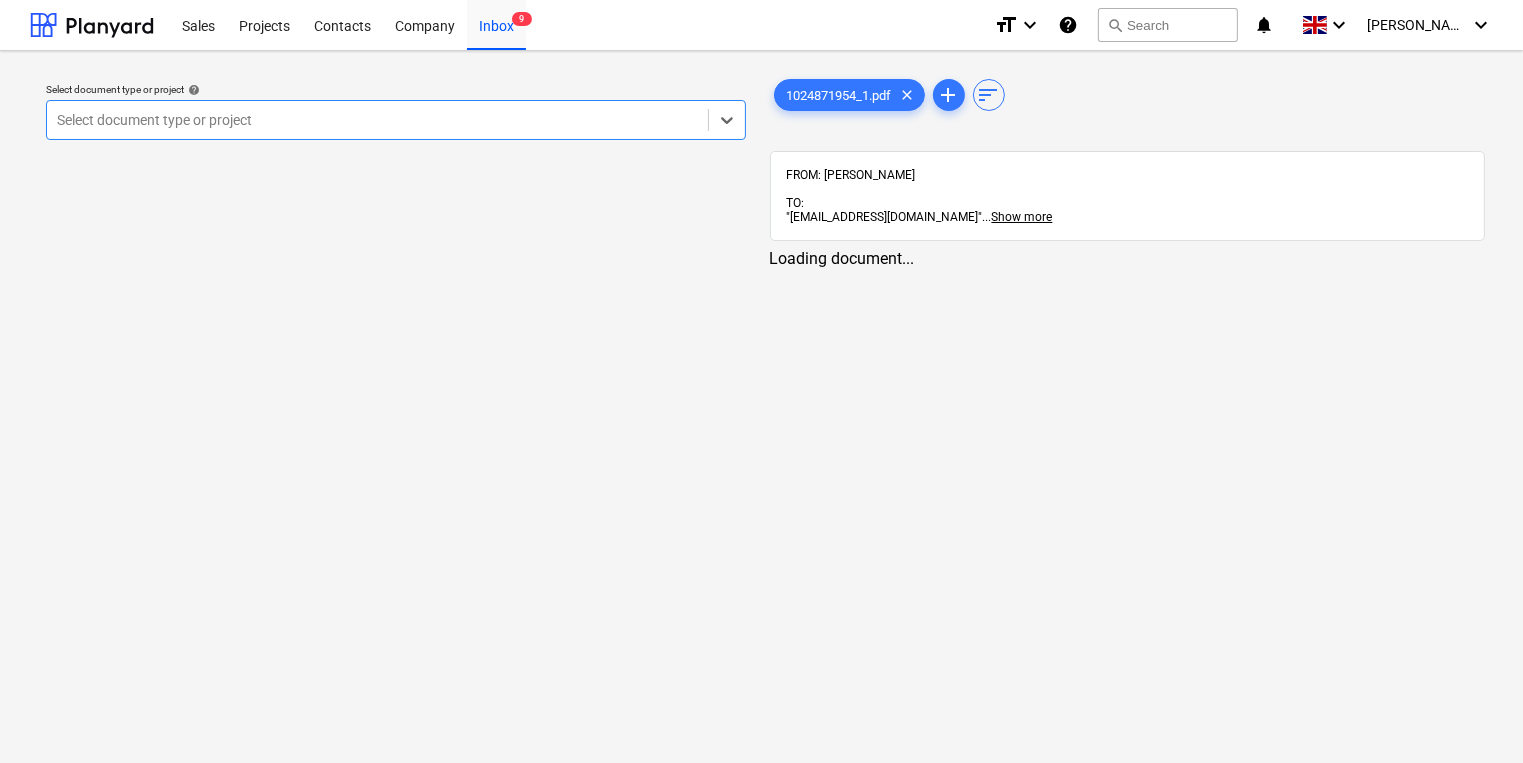 scroll, scrollTop: 0, scrollLeft: 0, axis: both 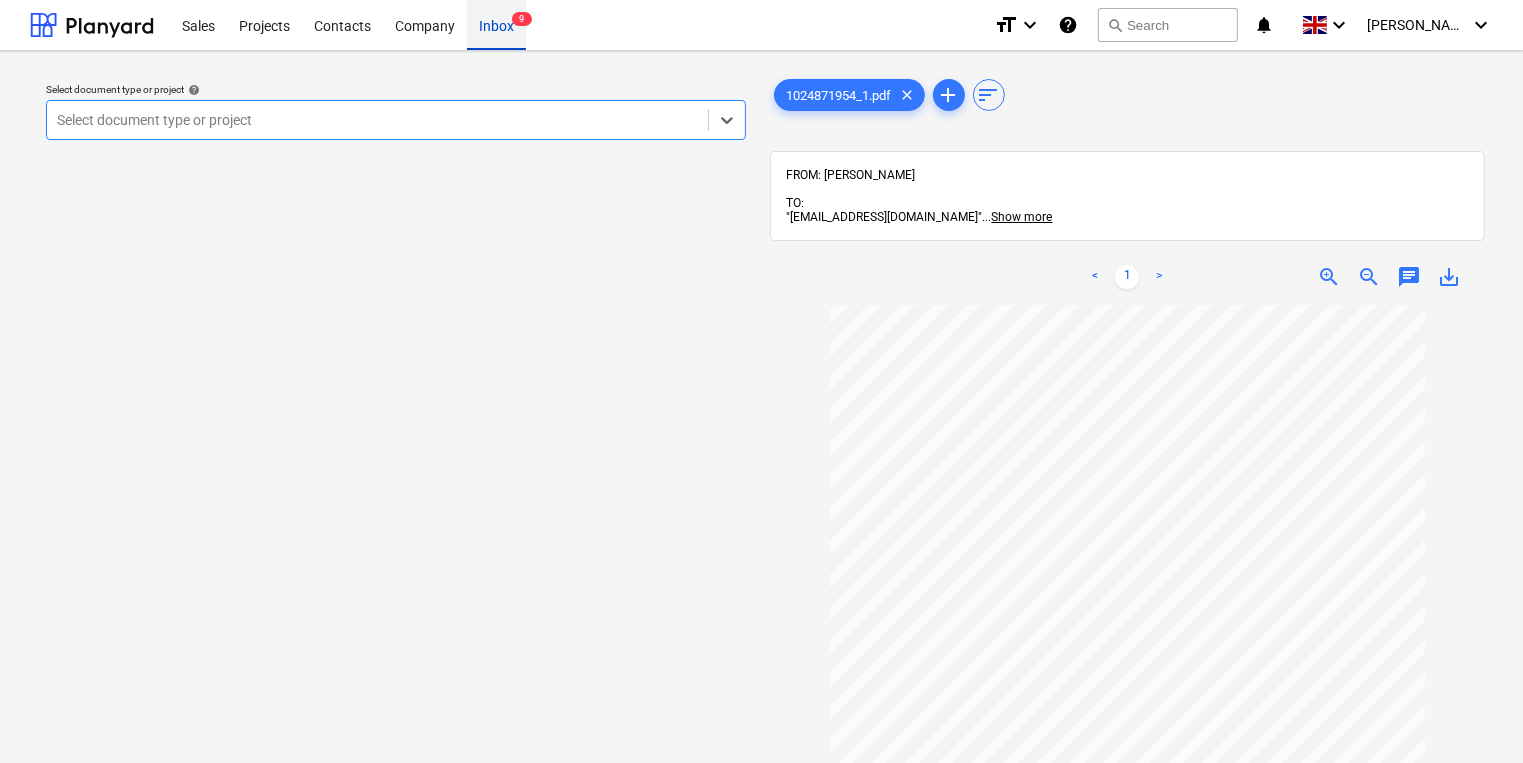 click on "Inbox 9" at bounding box center [496, 24] 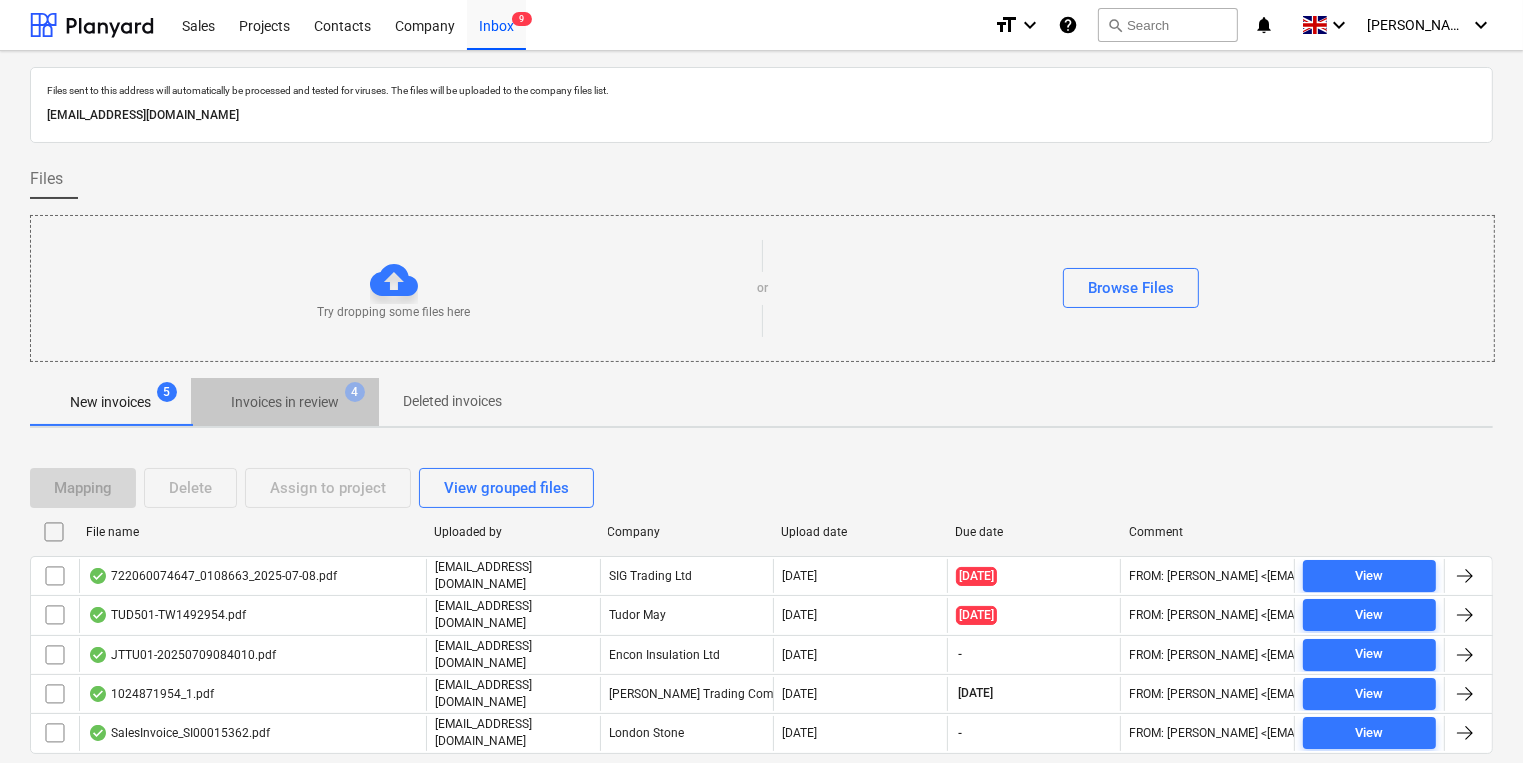 click on "Invoices in review" at bounding box center (285, 402) 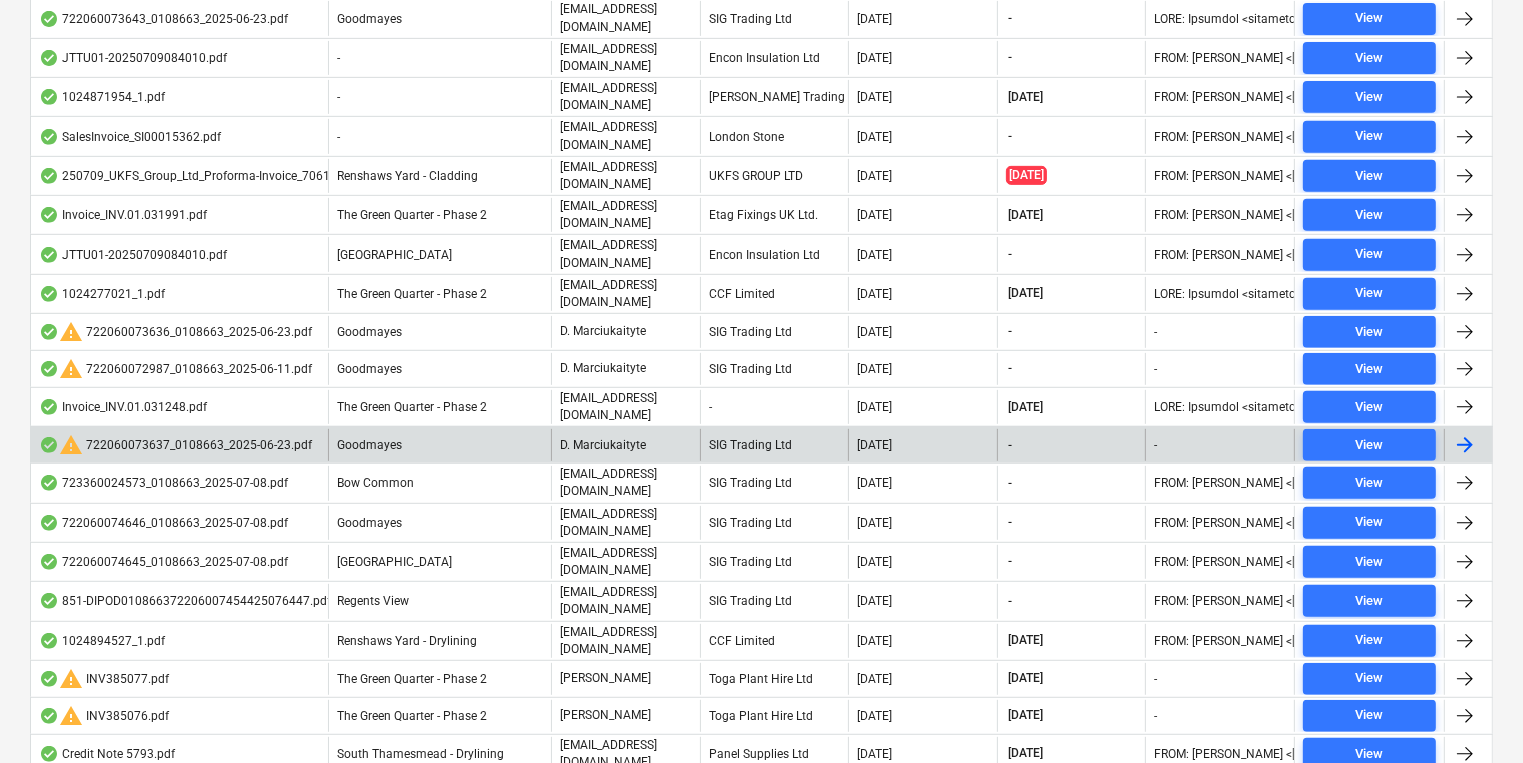 scroll, scrollTop: 880, scrollLeft: 0, axis: vertical 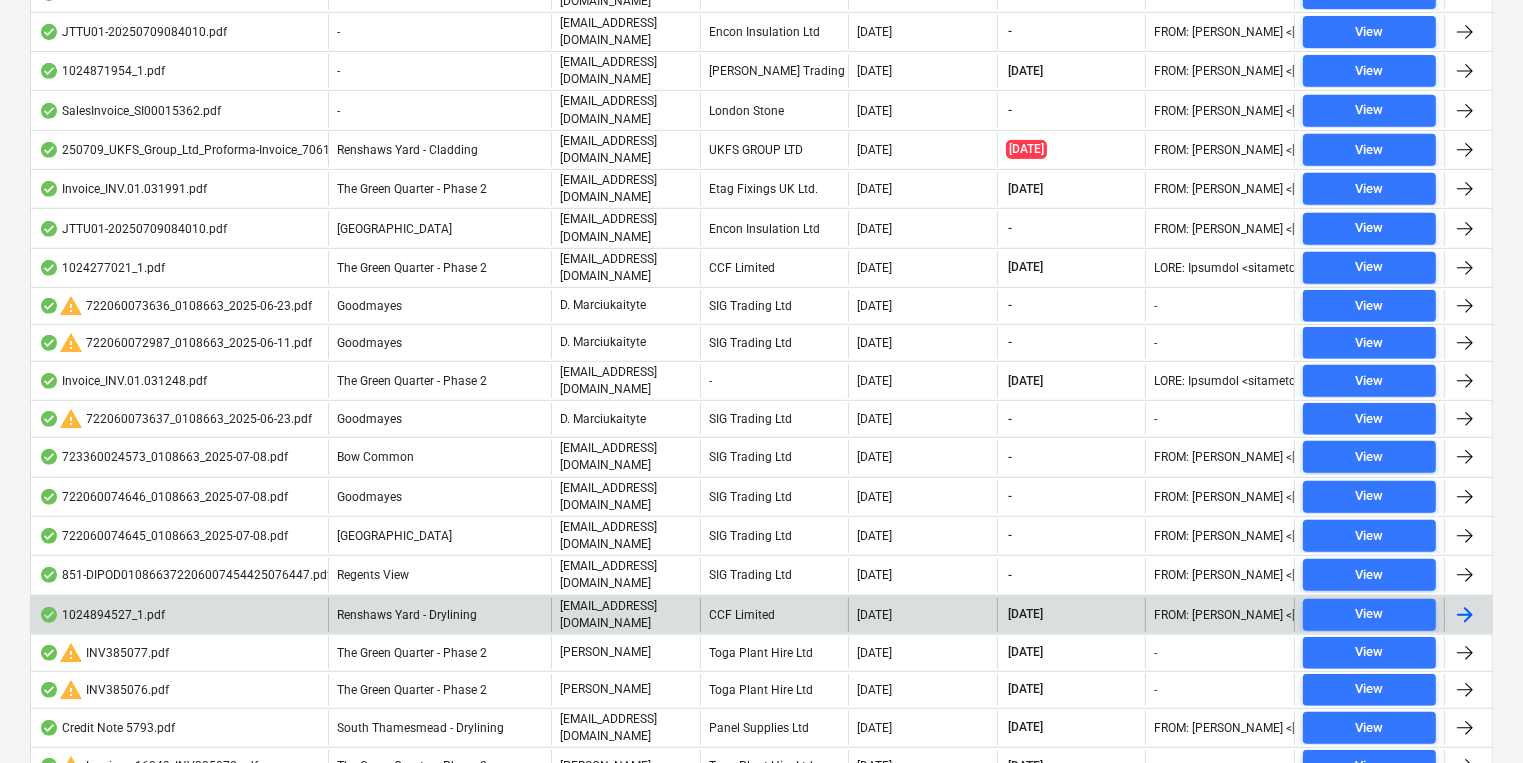 click on "Renshaws Yard -  Drylining" at bounding box center [439, 615] 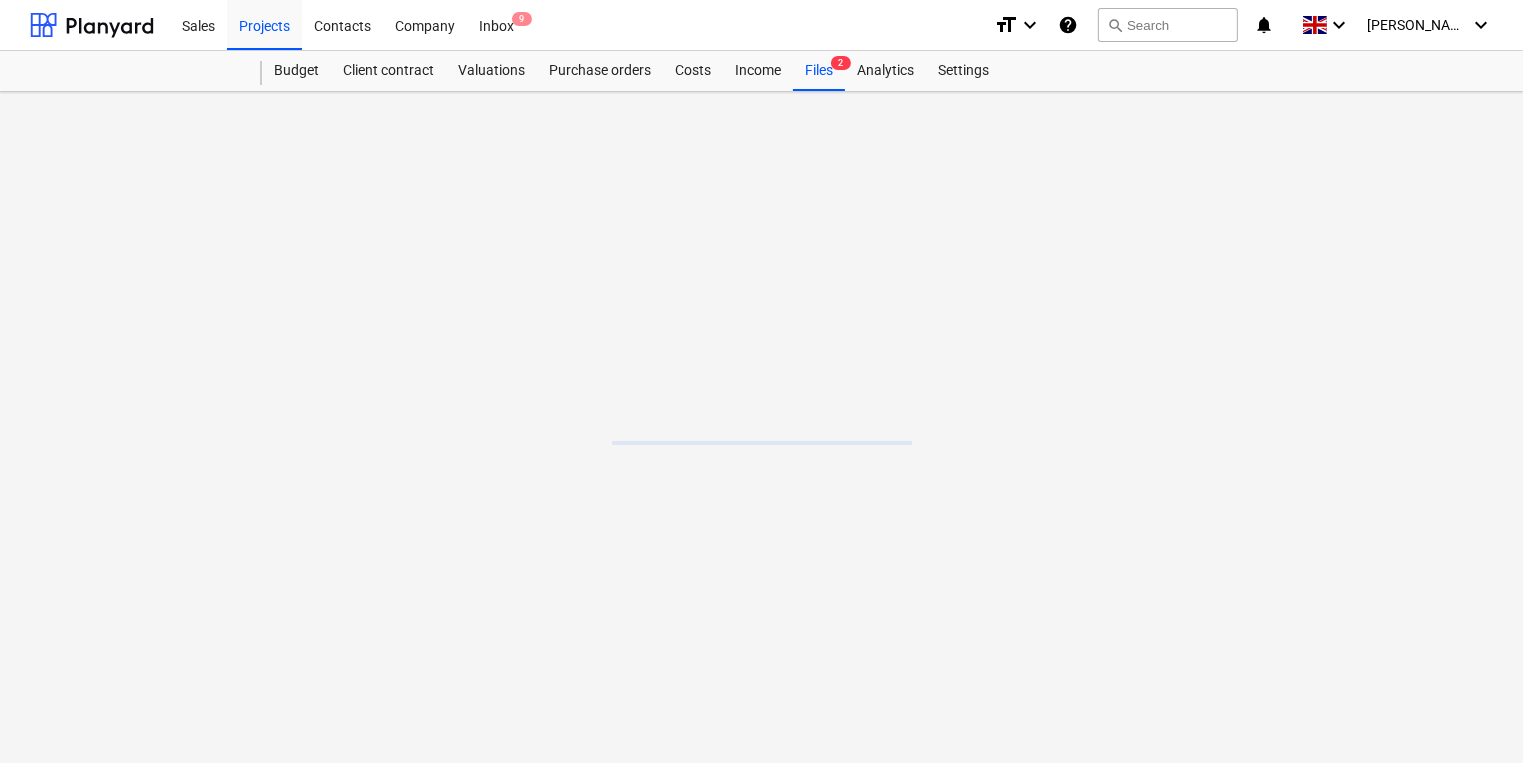 scroll, scrollTop: 0, scrollLeft: 0, axis: both 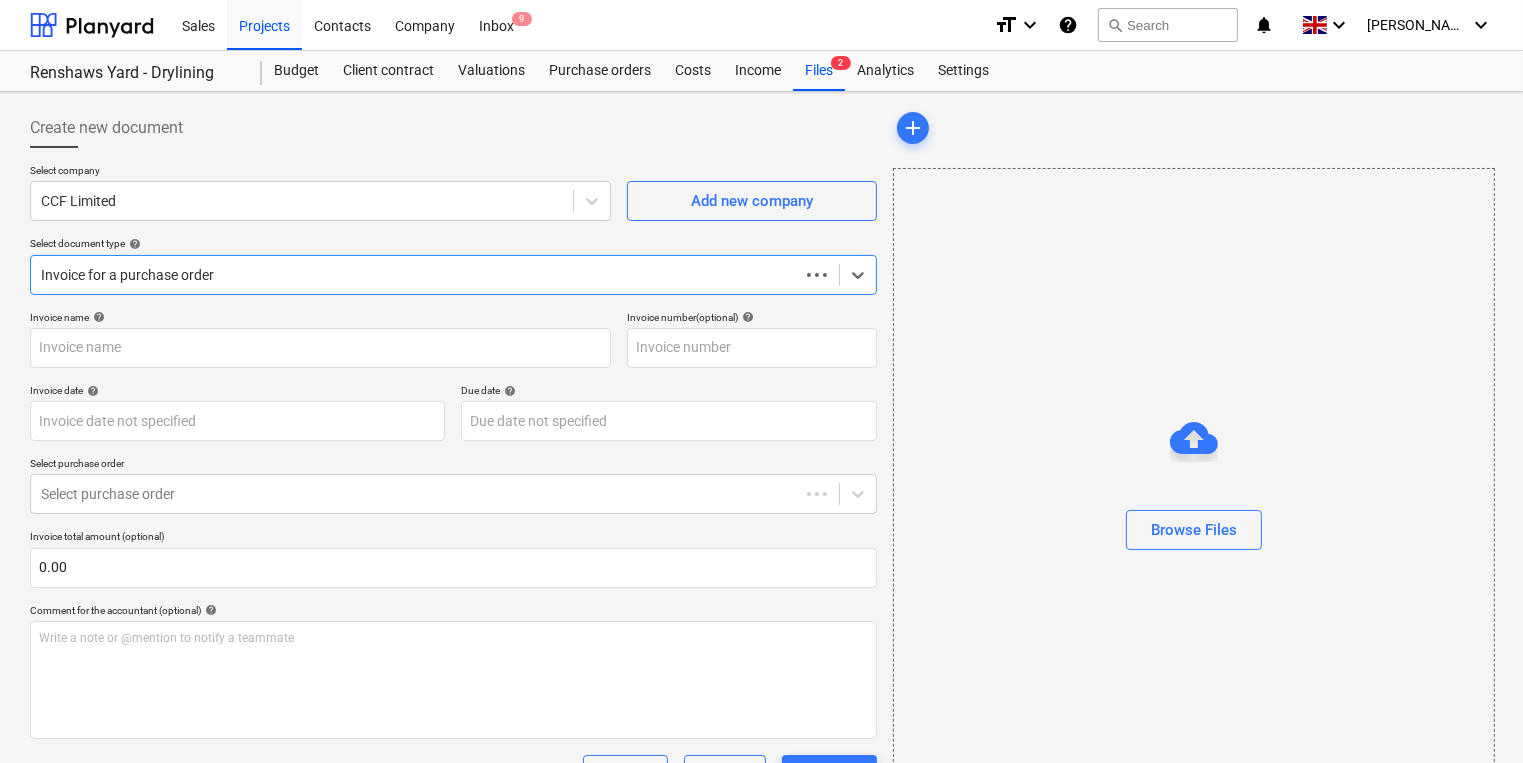 type on "1024894527" 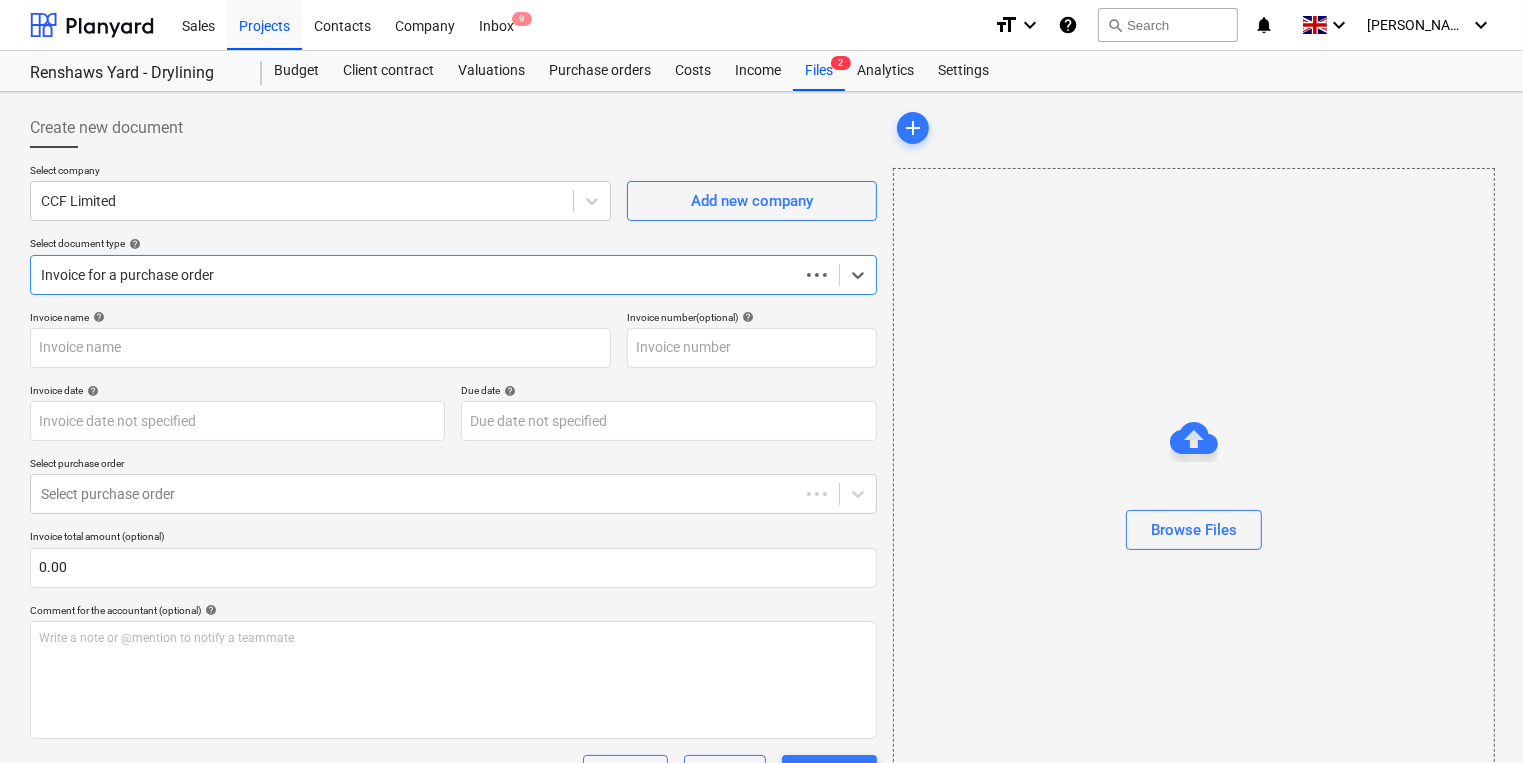type on "1024894527" 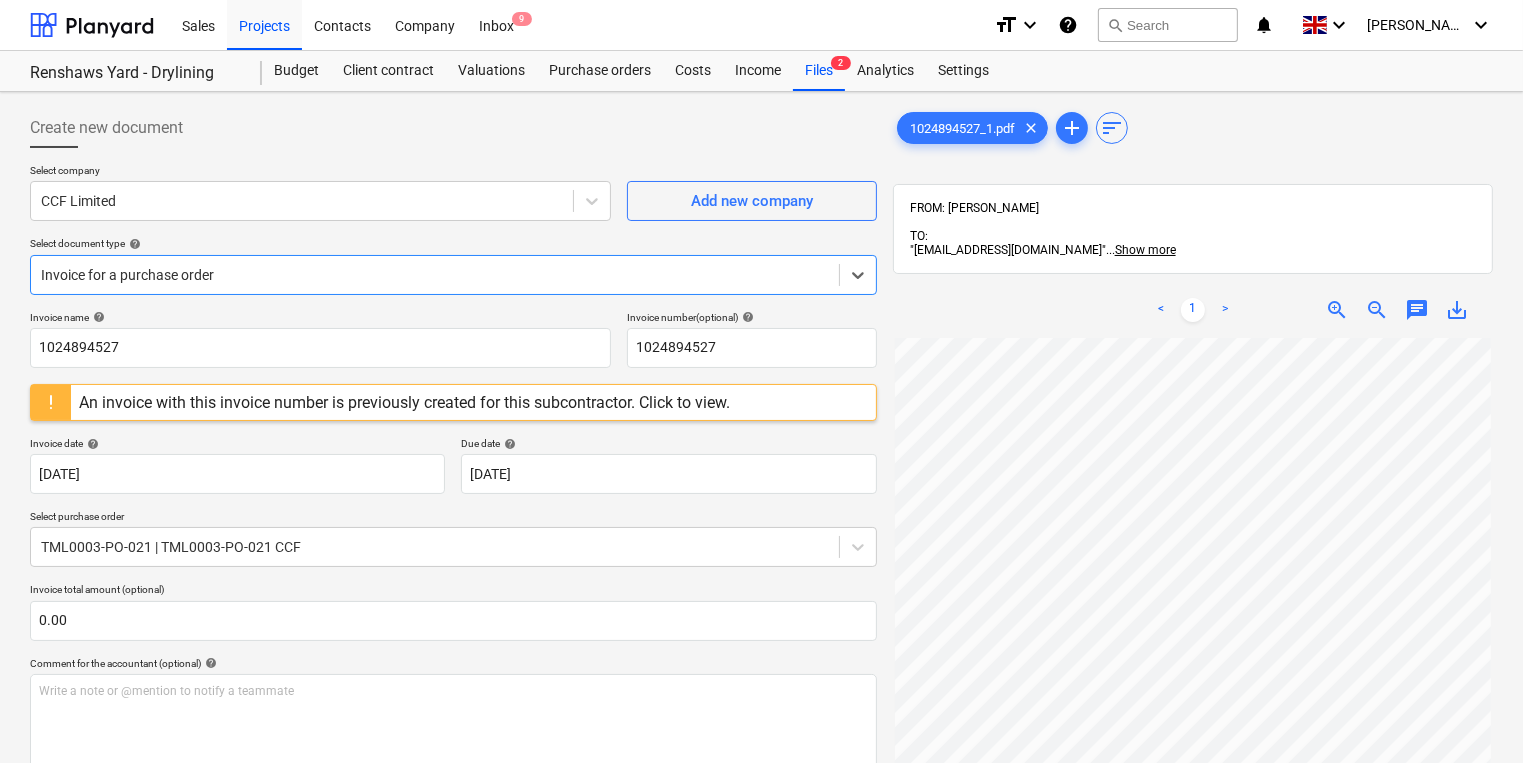 scroll, scrollTop: 148, scrollLeft: 0, axis: vertical 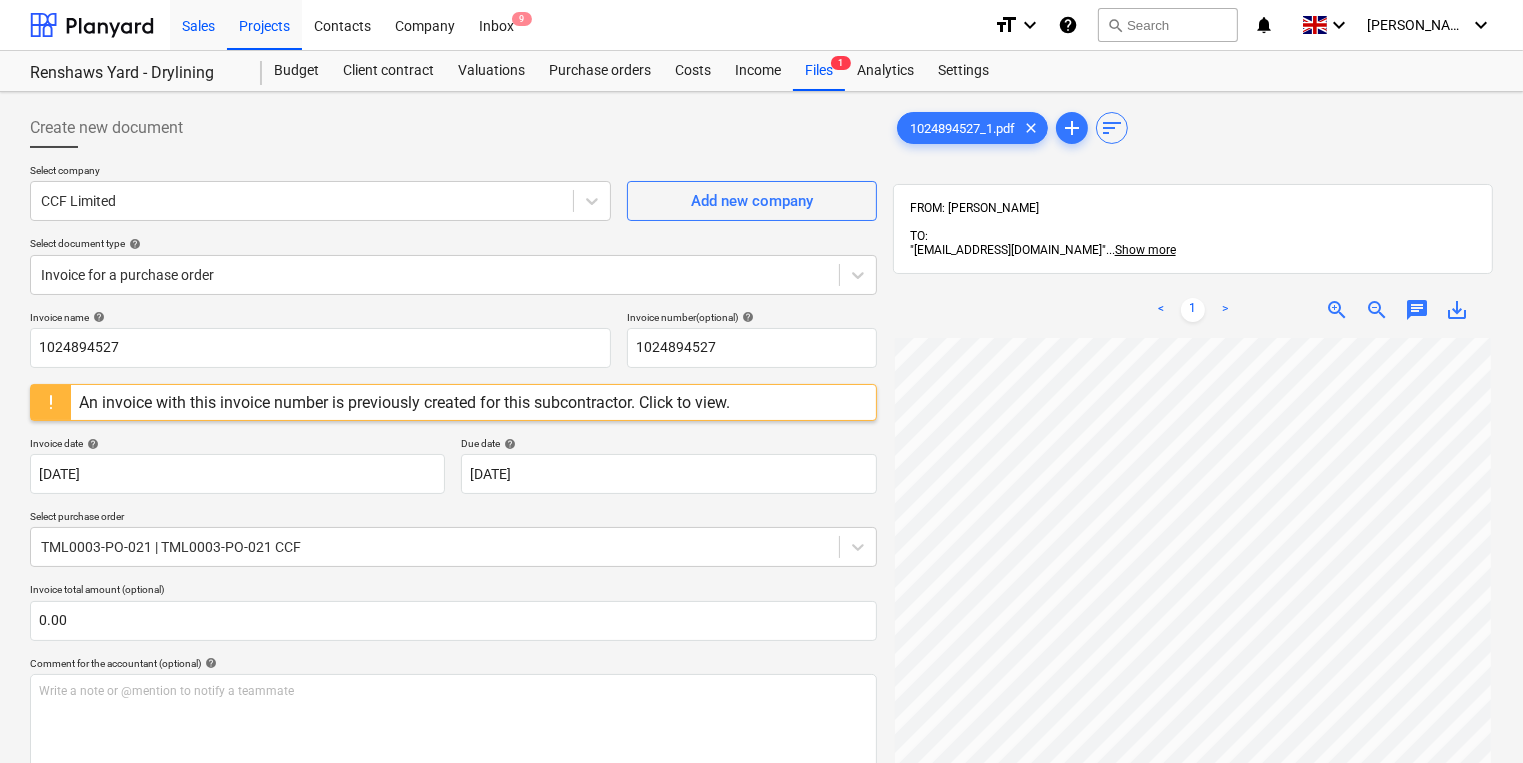 click on "Sales" at bounding box center [198, 24] 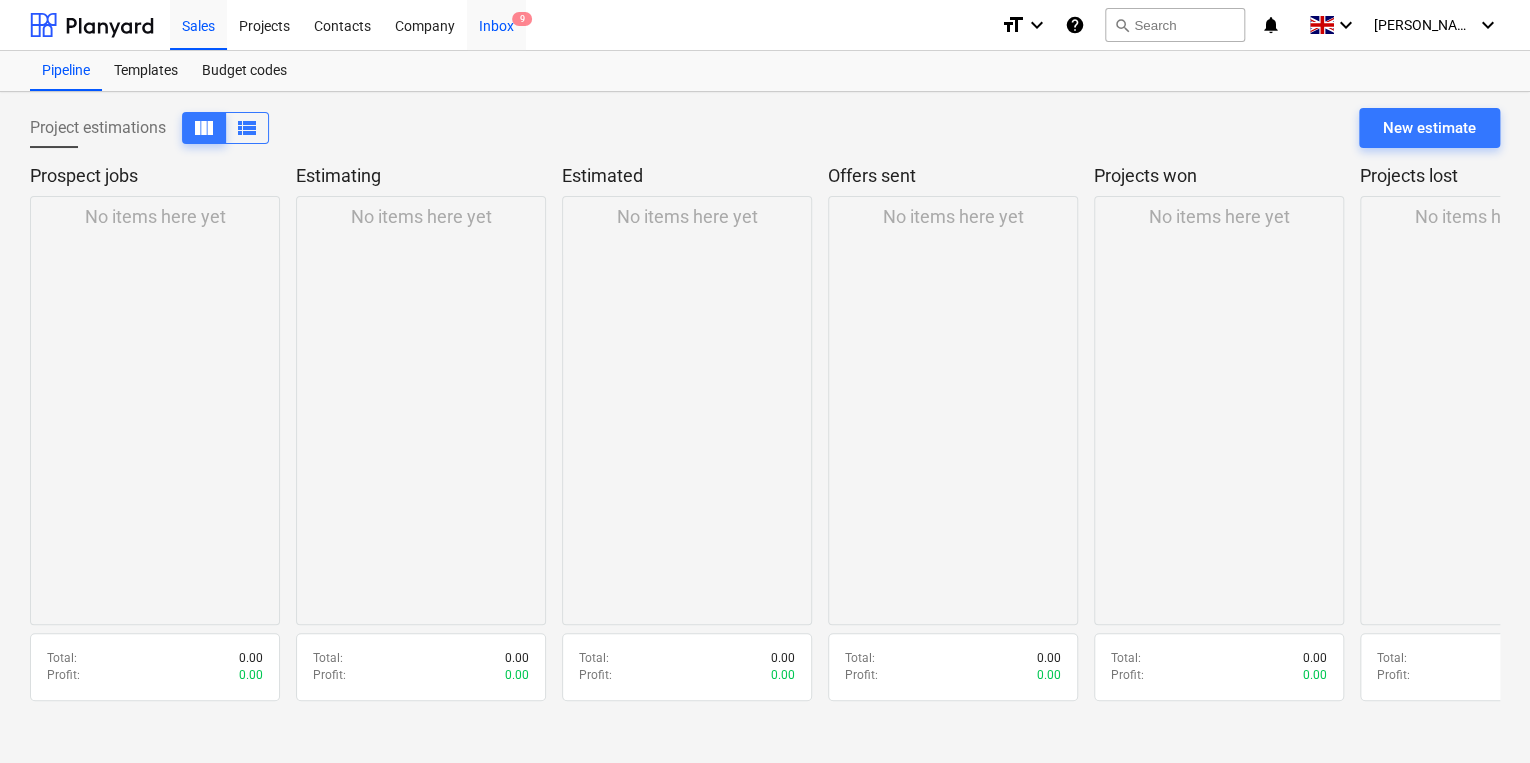 click on "Inbox 9" at bounding box center (496, 24) 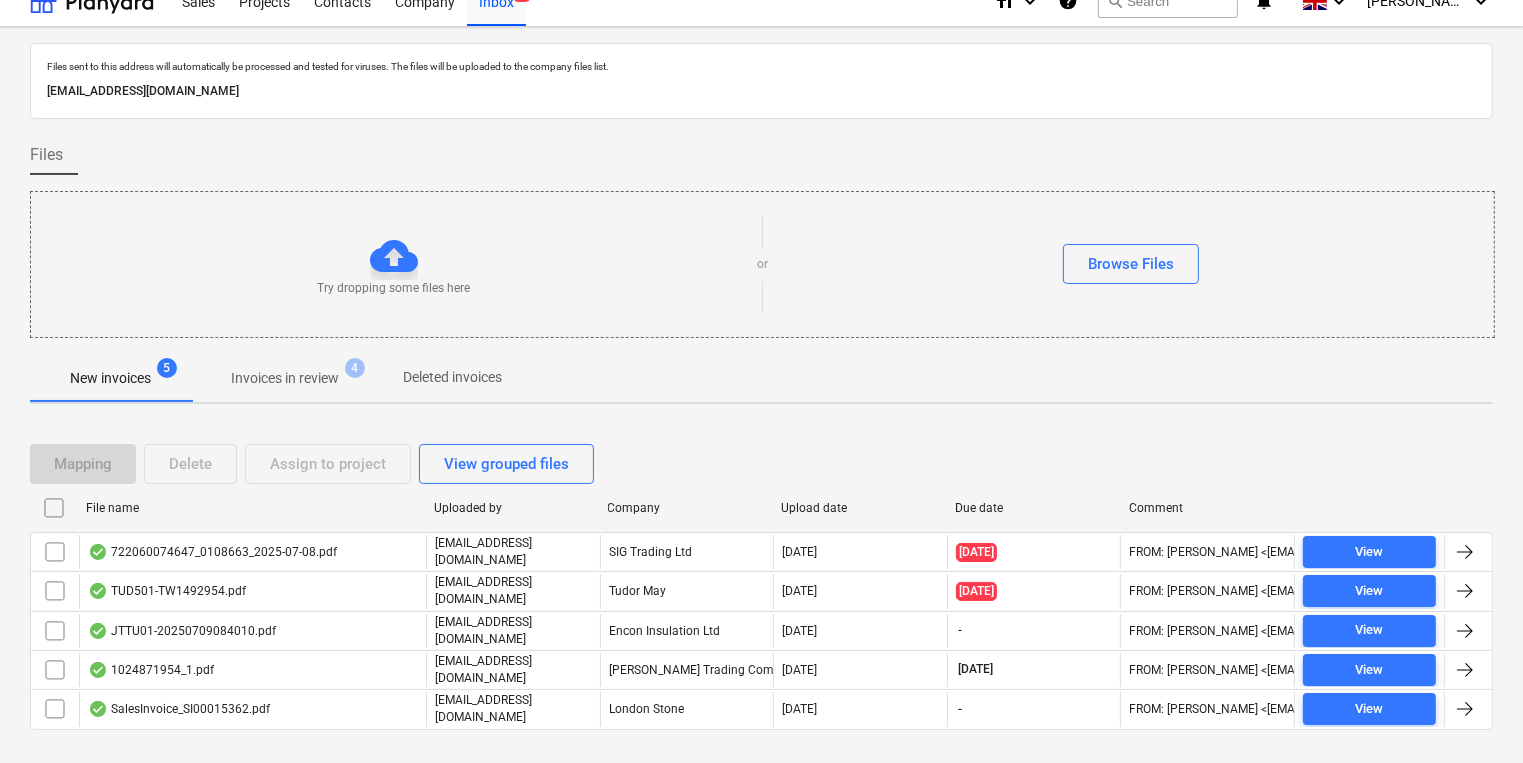 scroll, scrollTop: 48, scrollLeft: 0, axis: vertical 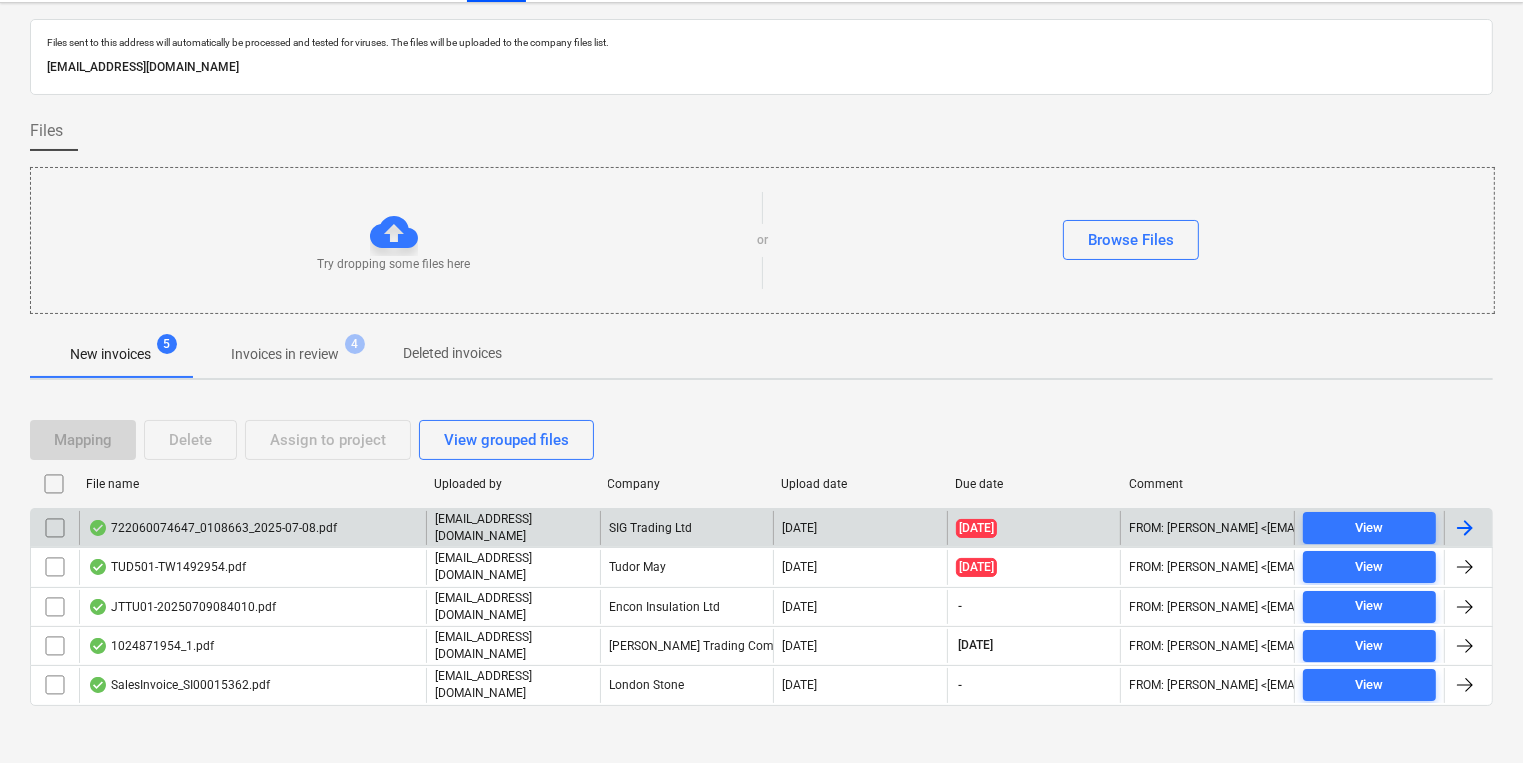 click on "722060074647_0108663_2025-07-08.pdf" at bounding box center [212, 528] 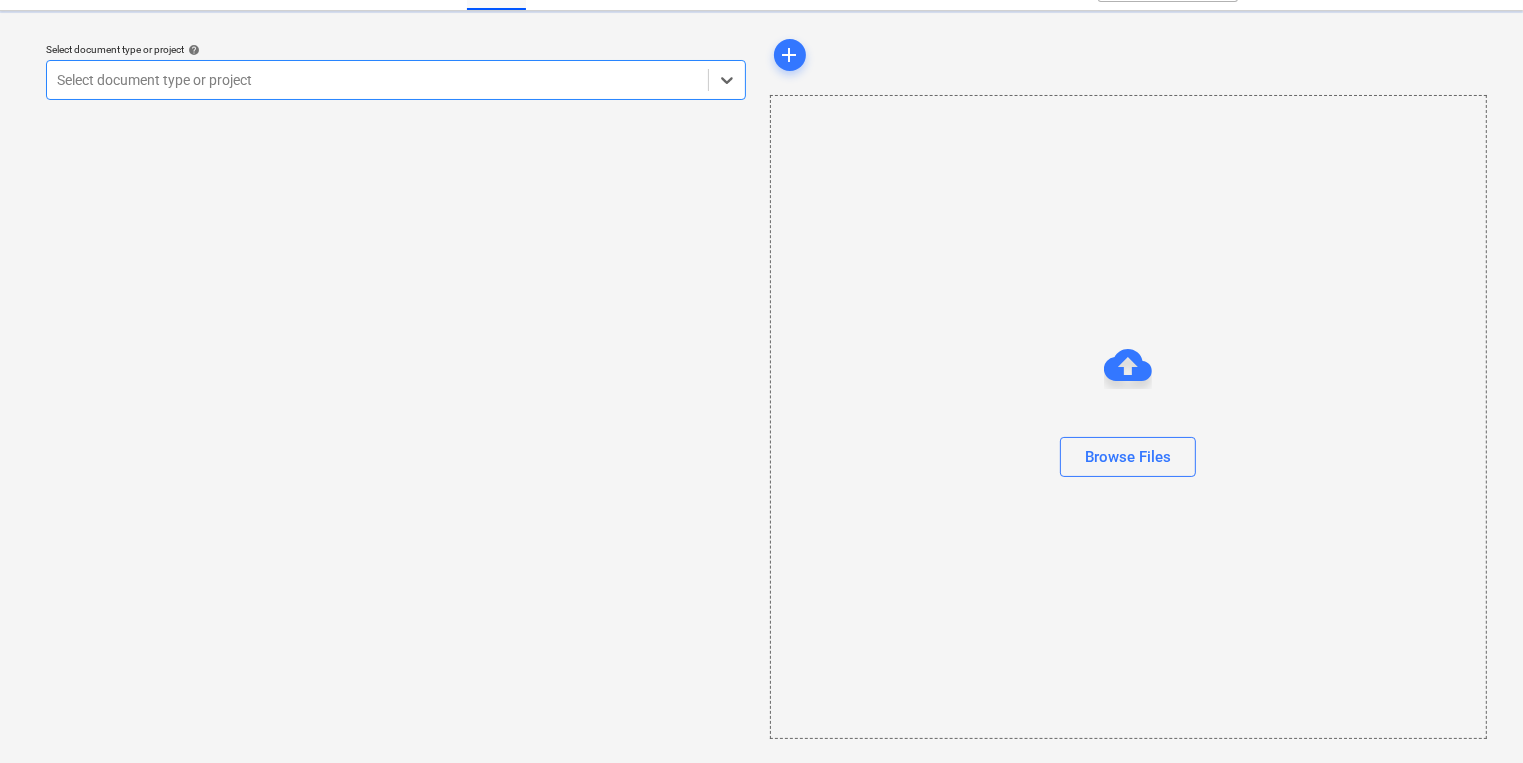 scroll, scrollTop: 0, scrollLeft: 0, axis: both 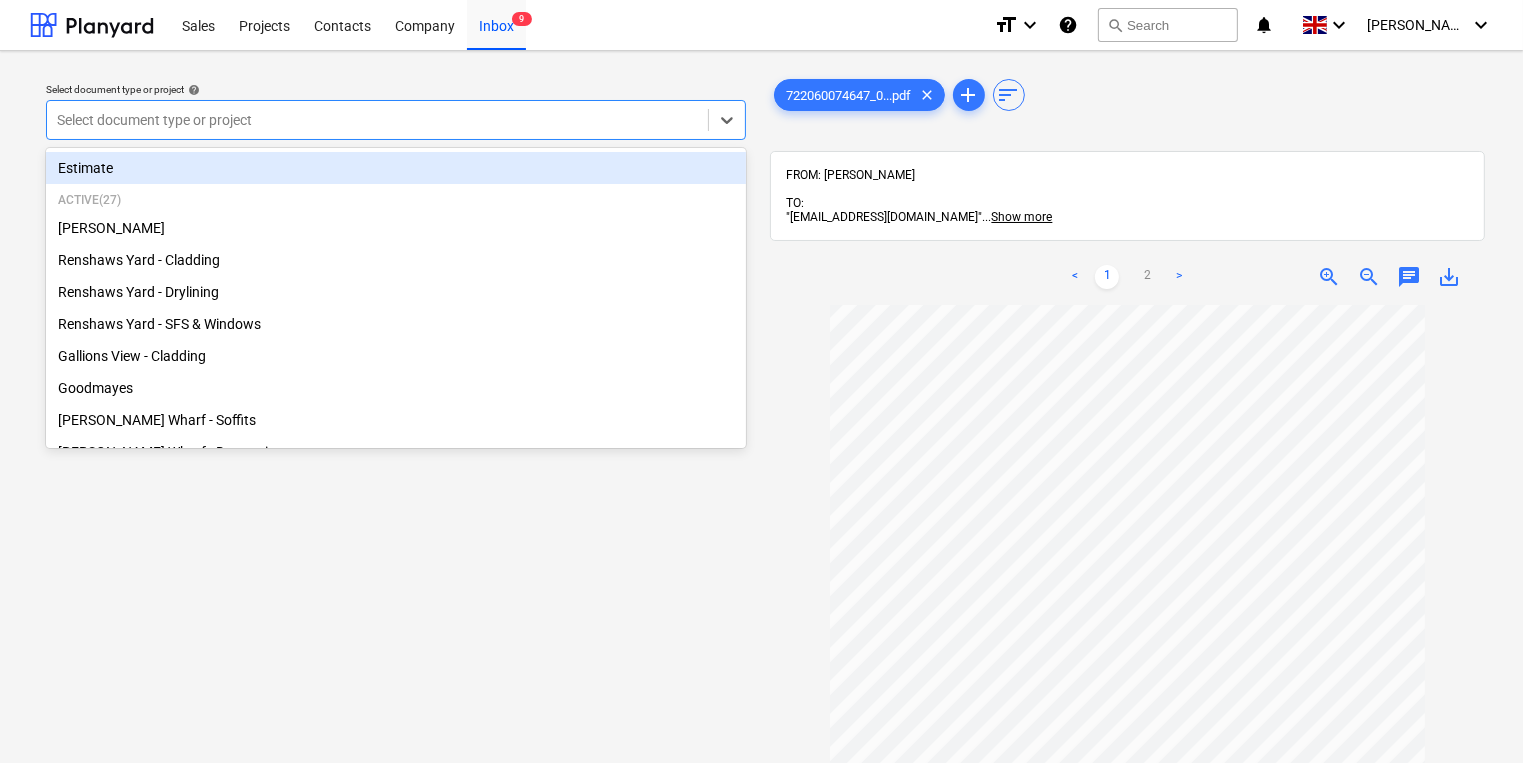 click at bounding box center [377, 120] 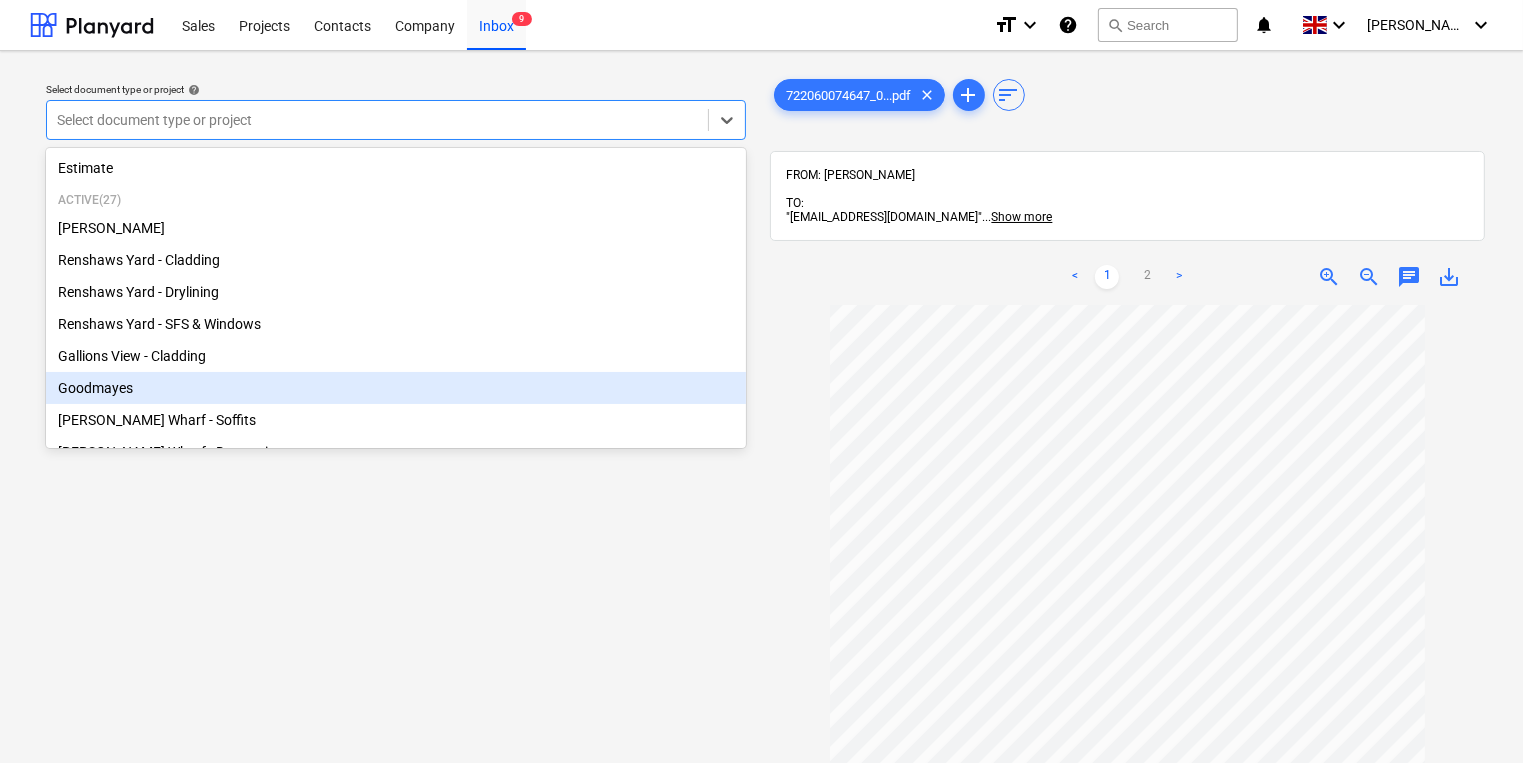scroll, scrollTop: 80, scrollLeft: 0, axis: vertical 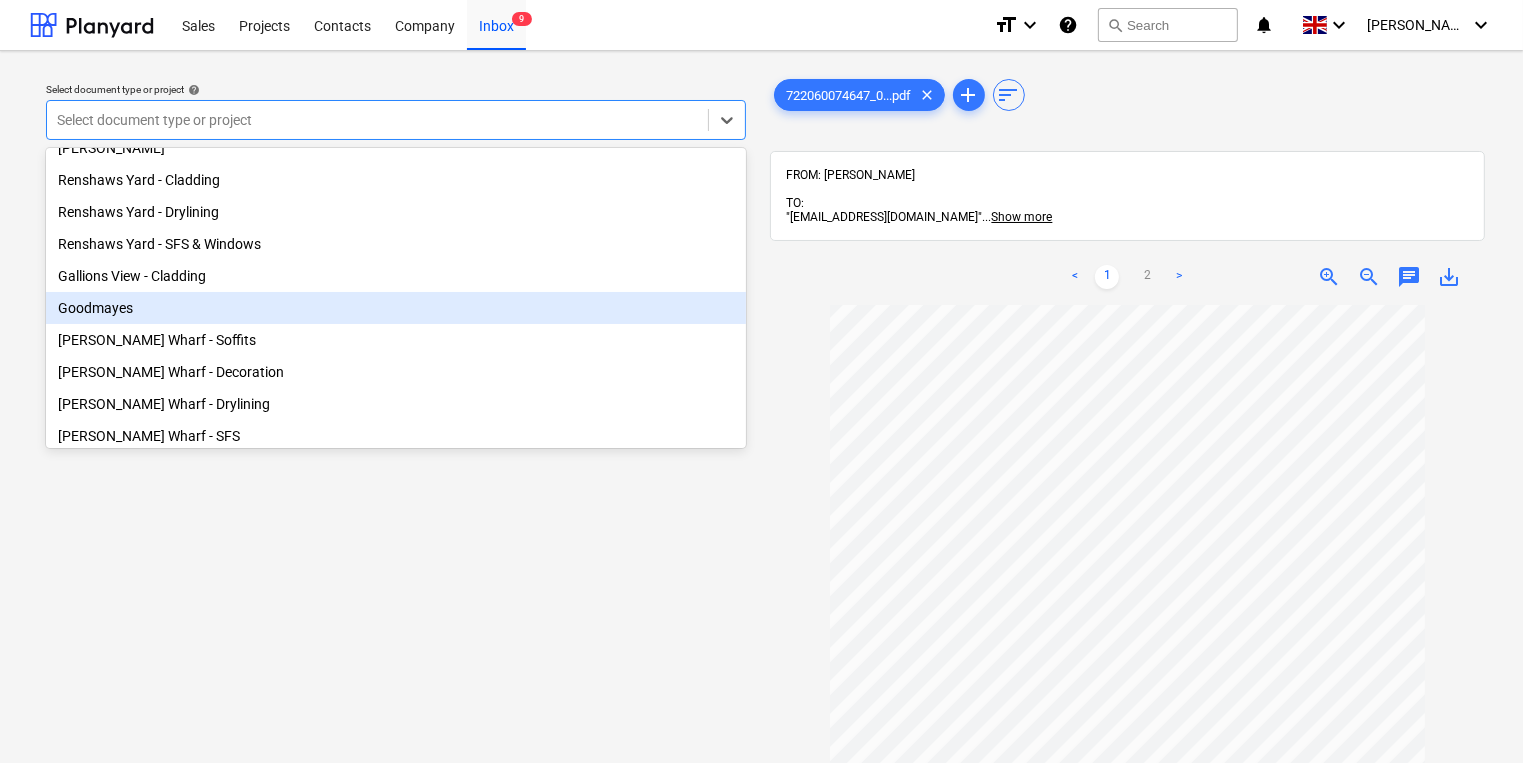 click on "Goodmayes" at bounding box center [396, 308] 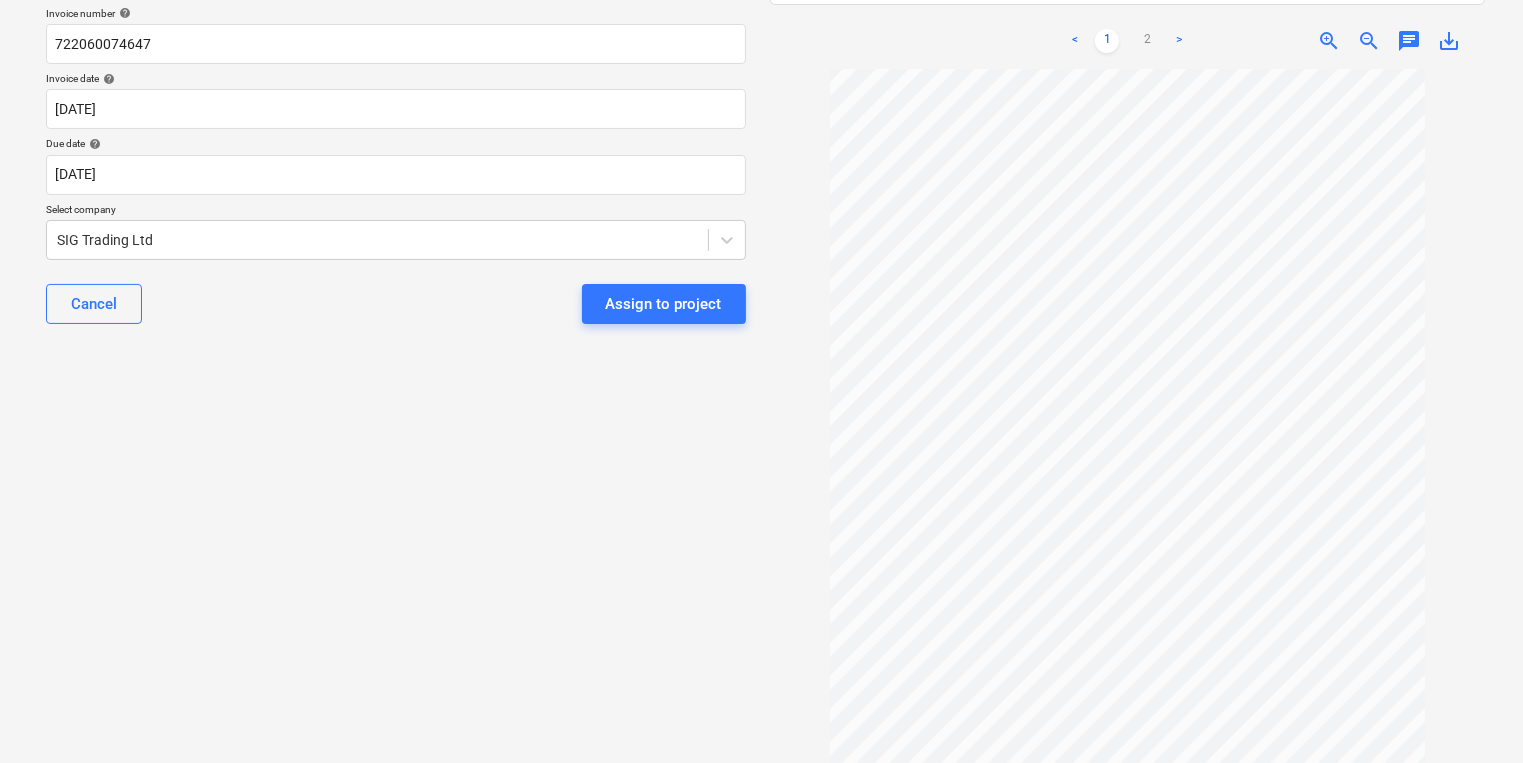 scroll, scrollTop: 260, scrollLeft: 0, axis: vertical 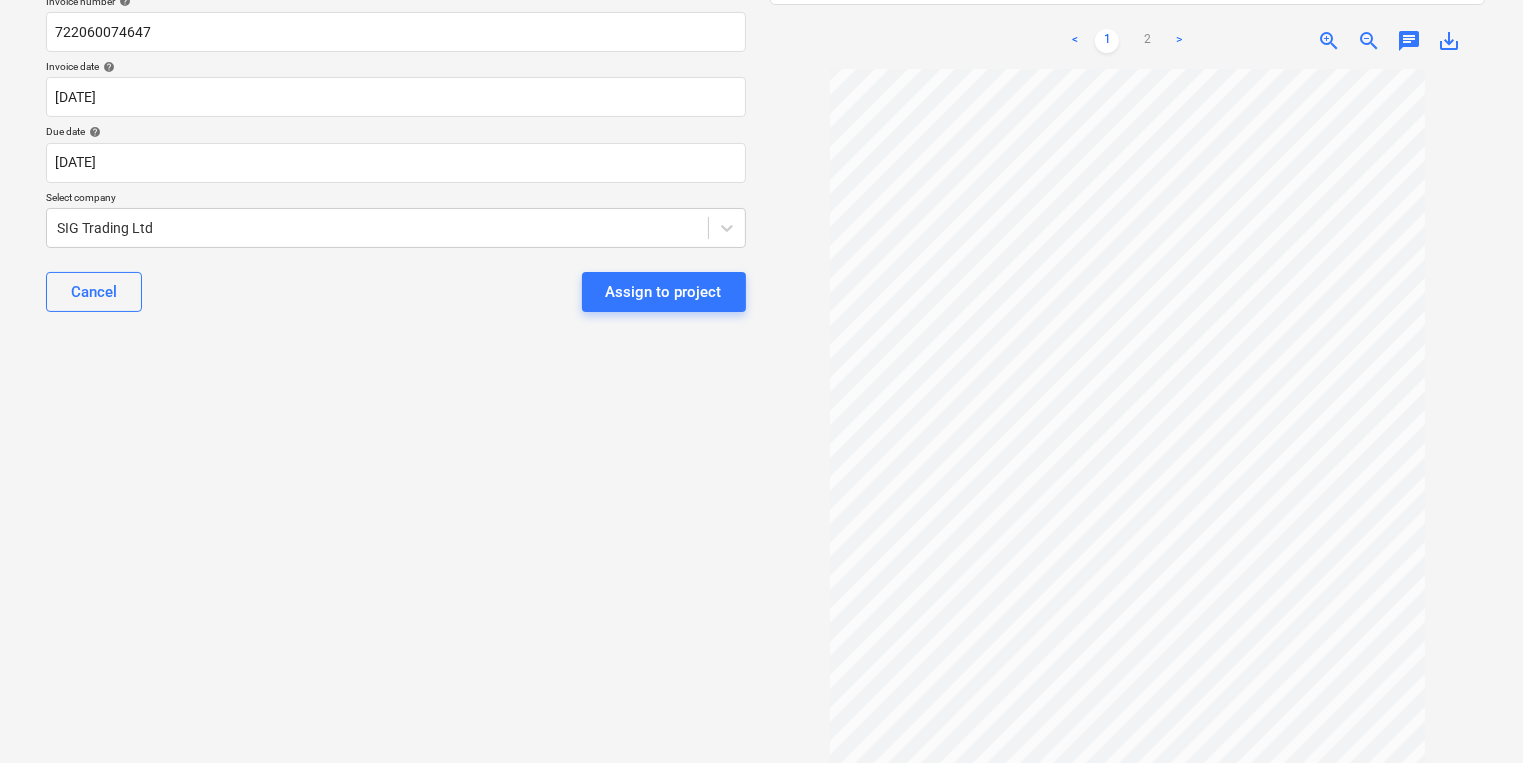 click on ">" at bounding box center [1179, 41] 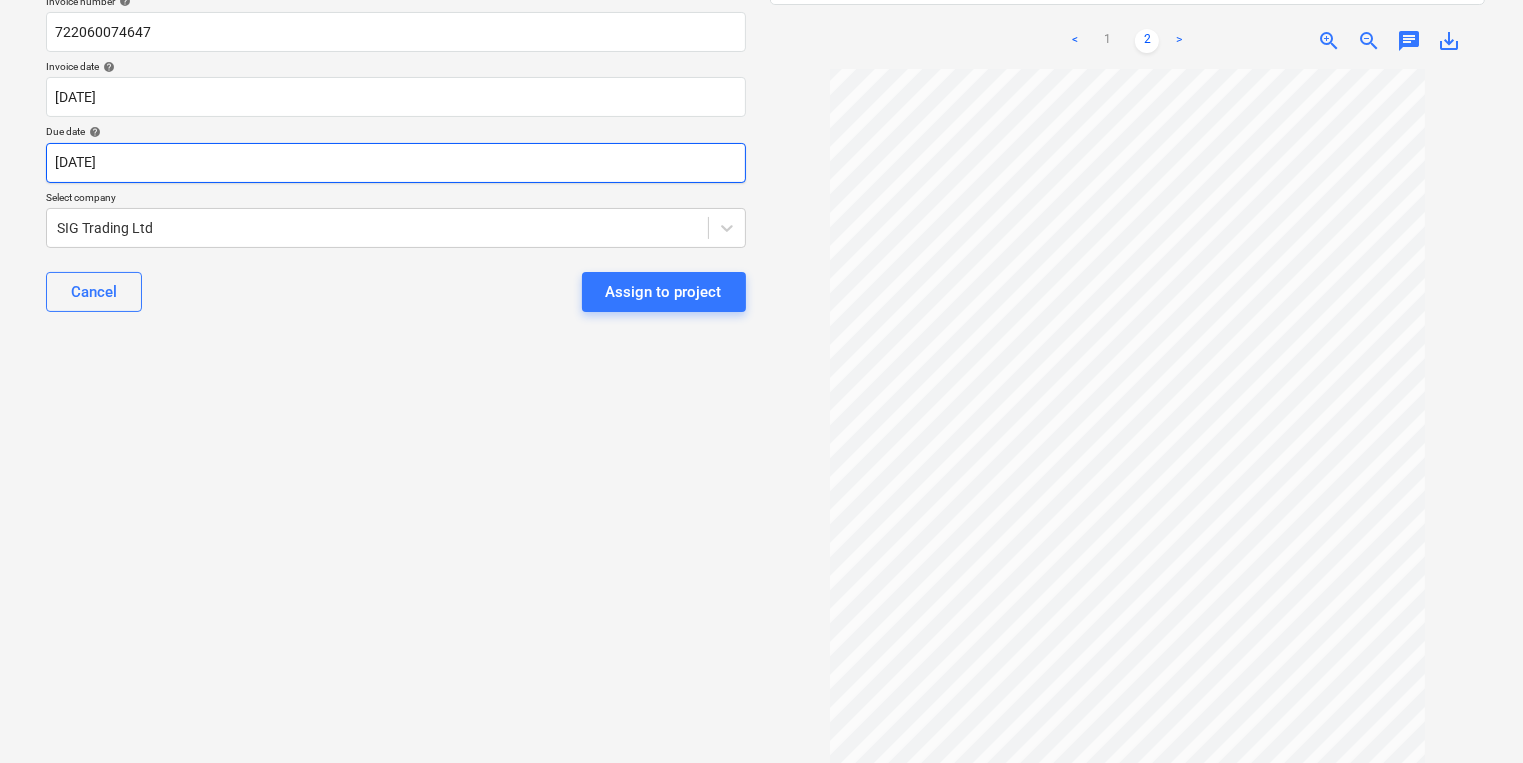 click on "Sales Projects Contacts Company Inbox 9 format_size keyboard_arrow_down help search Search notifications 0 keyboard_arrow_down C. Stevens keyboard_arrow_down Select document type or project help Goodmayes Main file name help 722060074647_0108663_2025-07-08.pdf Optionally fill the following fields Invoice number help 722060074647 Invoice date help 08 Jul 2025 08.07.2025 Press the down arrow key to interact with the calendar and
select a date. Press the question mark key to get the keyboard shortcuts for changing dates. Due date help 08 Jul 2025 08.07.2025 Press the down arrow key to interact with the calendar and
select a date. Press the question mark key to get the keyboard shortcuts for changing dates. Select company SIG Trading Ltd   Cancel Assign to project 722060074647_0...pdf clear add sort FROM: Aurora Mengjezi  TO: "a040e19d-22cb-43a3-b83d-3118dca2679c@companies.planyard.com"	 ...  Show more ...  Show more < 1 2 > zoom_in zoom_out chat 0 save_alt" at bounding box center (761, 121) 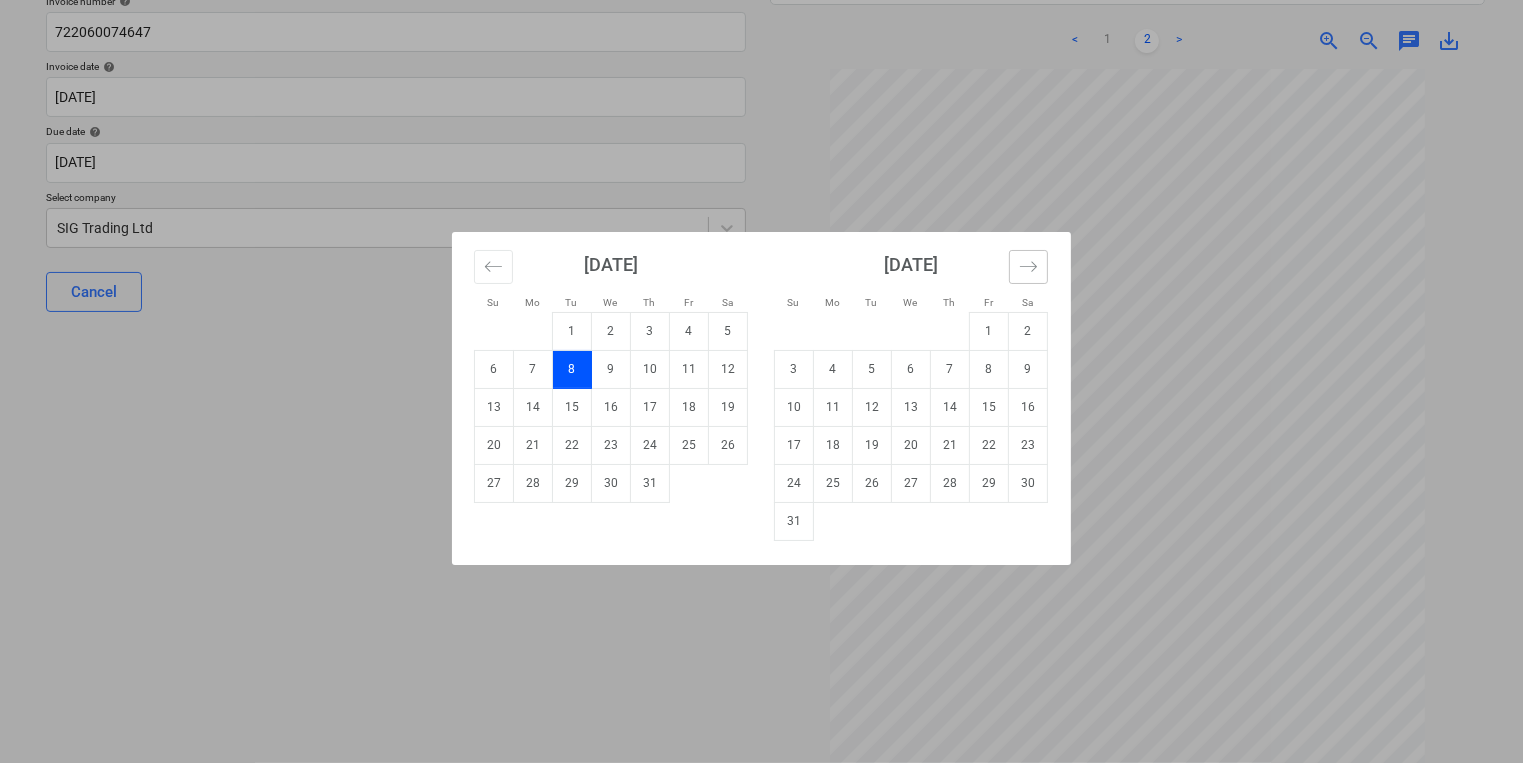 click 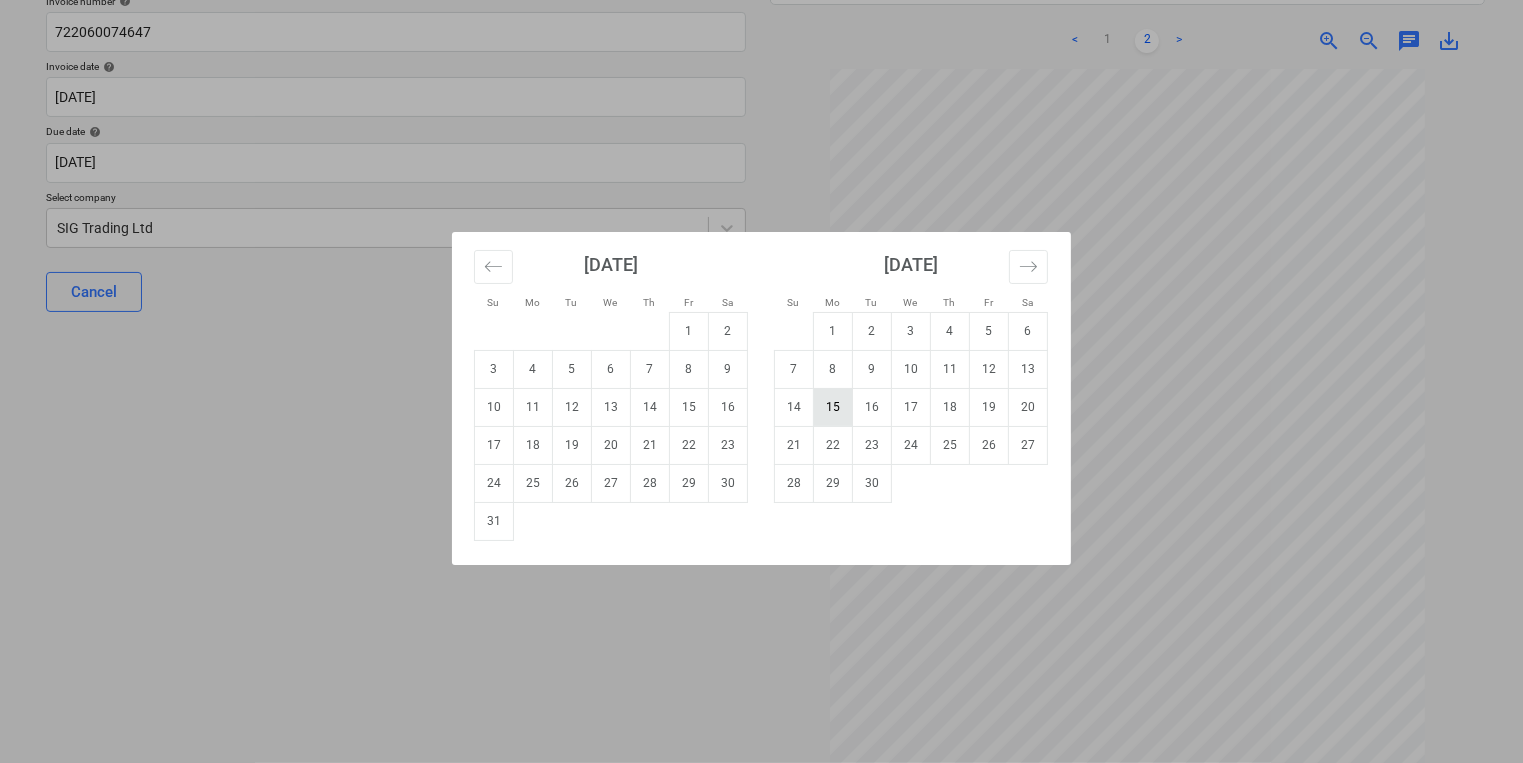 click on "15" at bounding box center [833, 407] 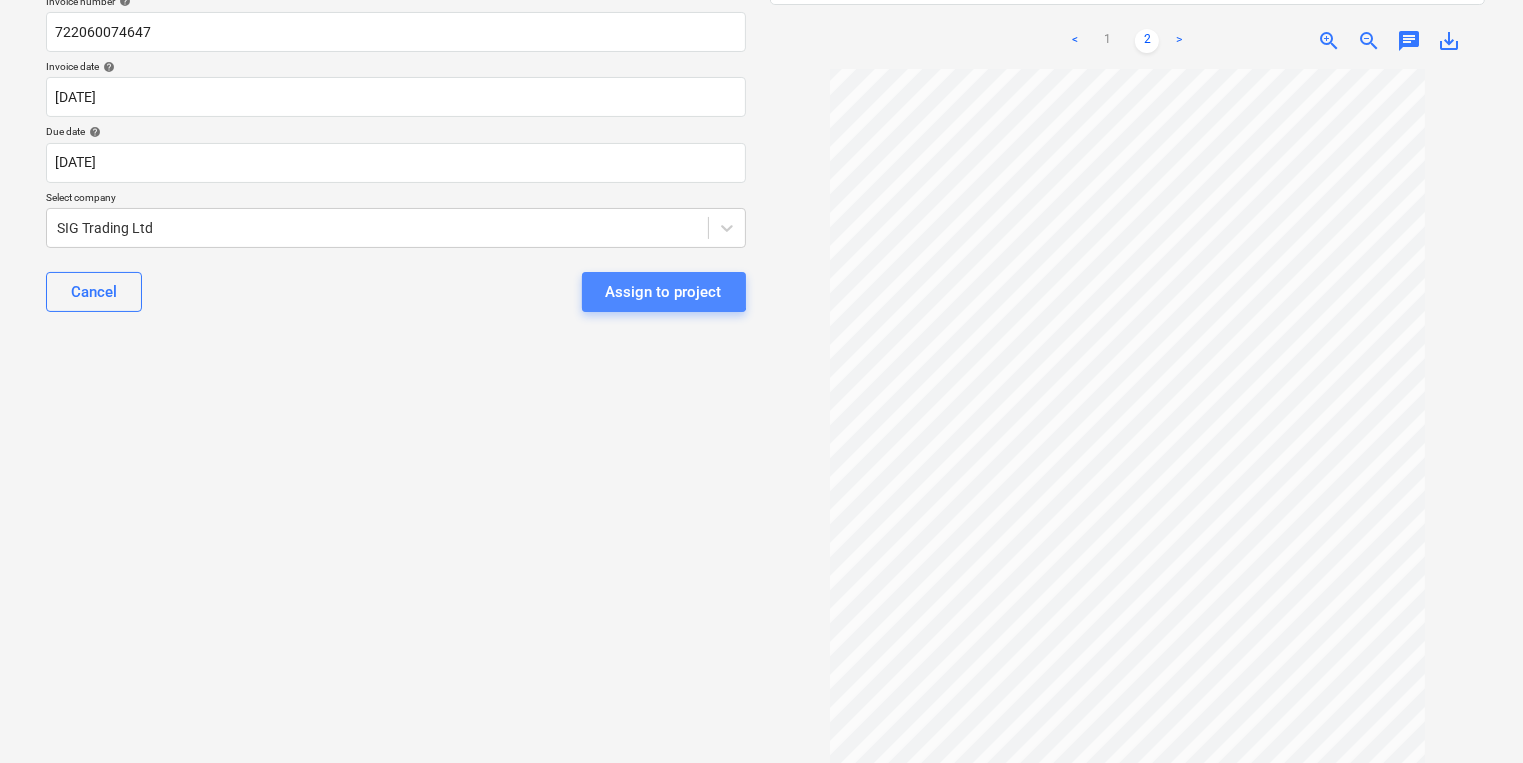 click on "Assign to project" at bounding box center [664, 292] 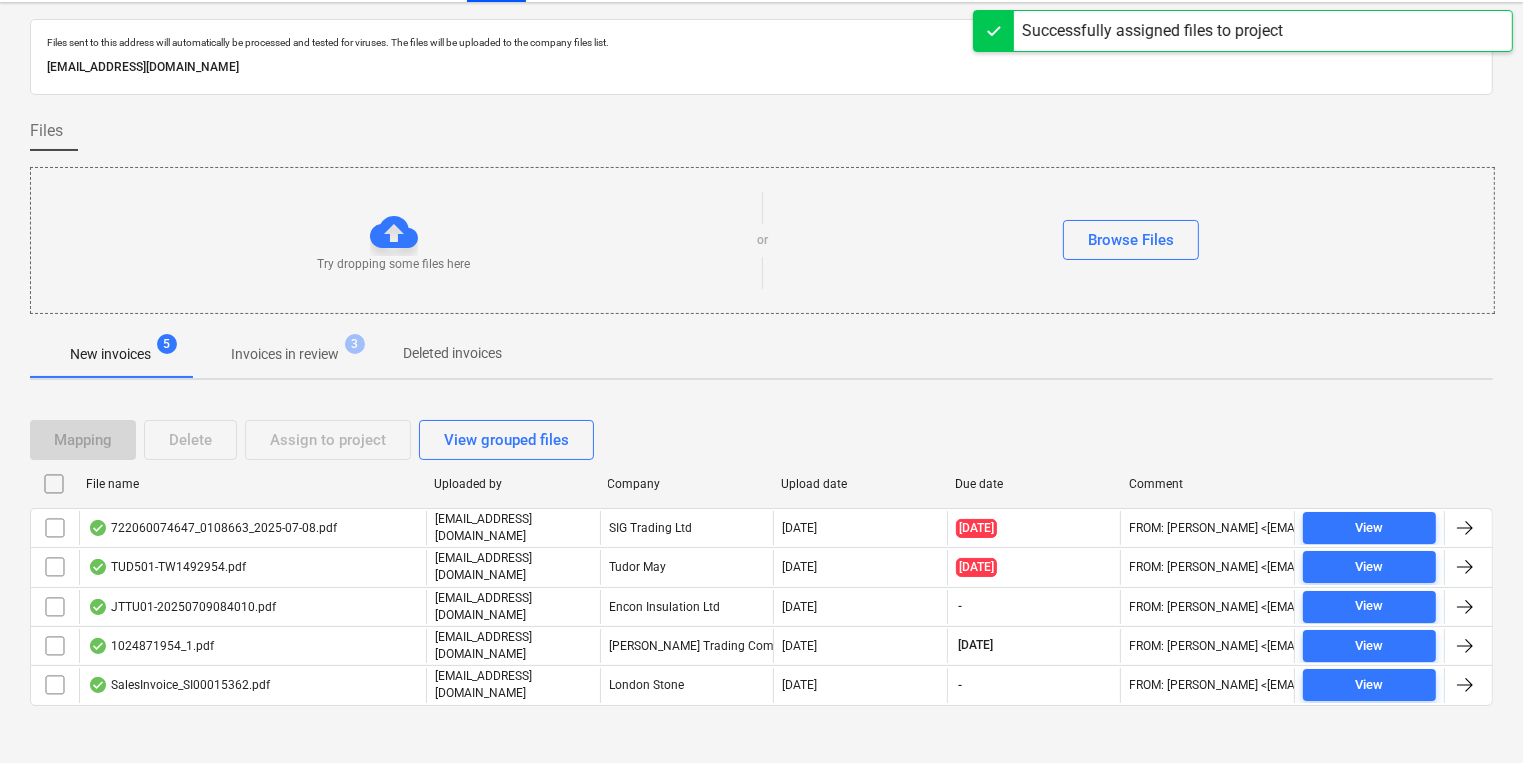 scroll, scrollTop: 11, scrollLeft: 0, axis: vertical 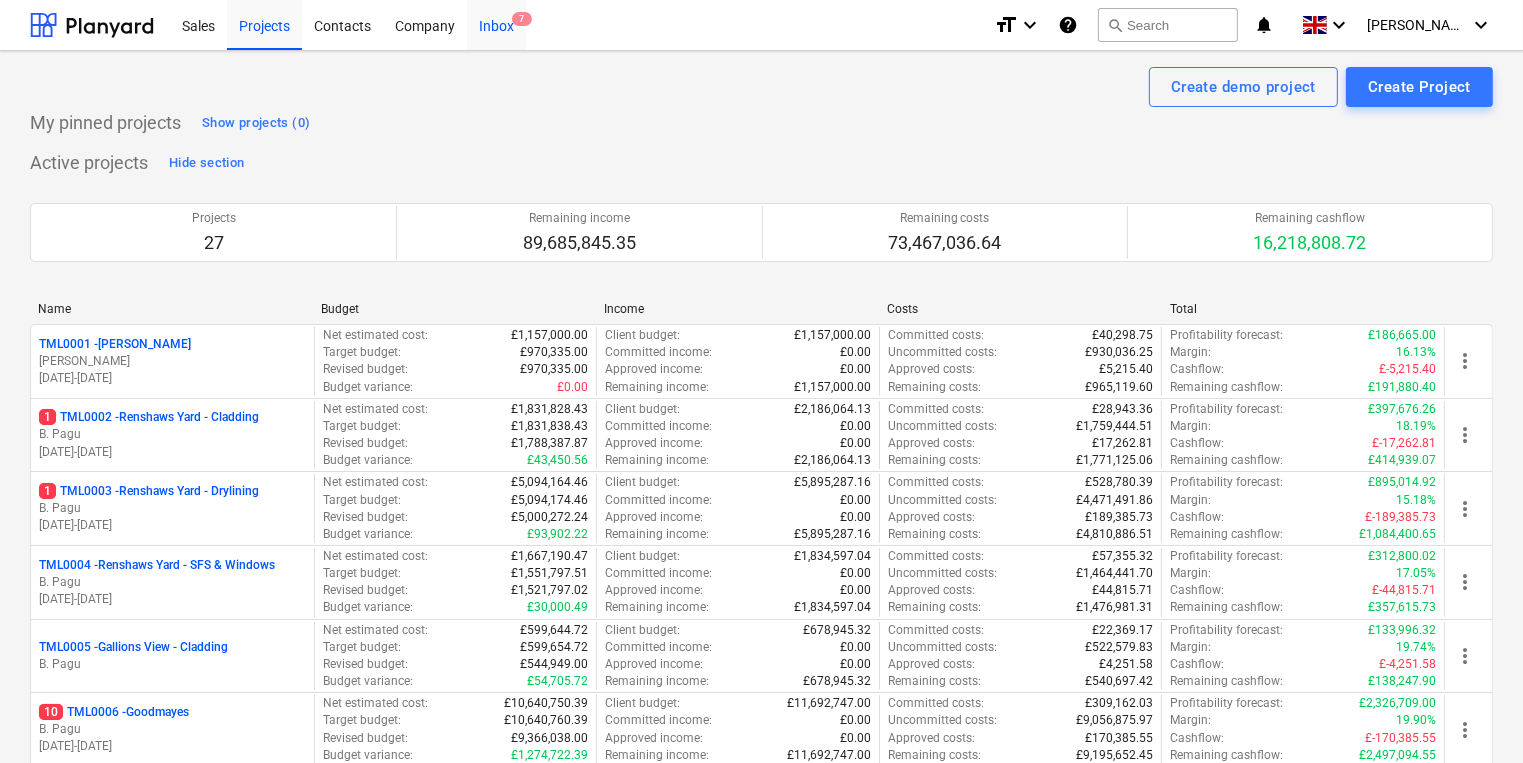 click on "Inbox 7" at bounding box center (496, 24) 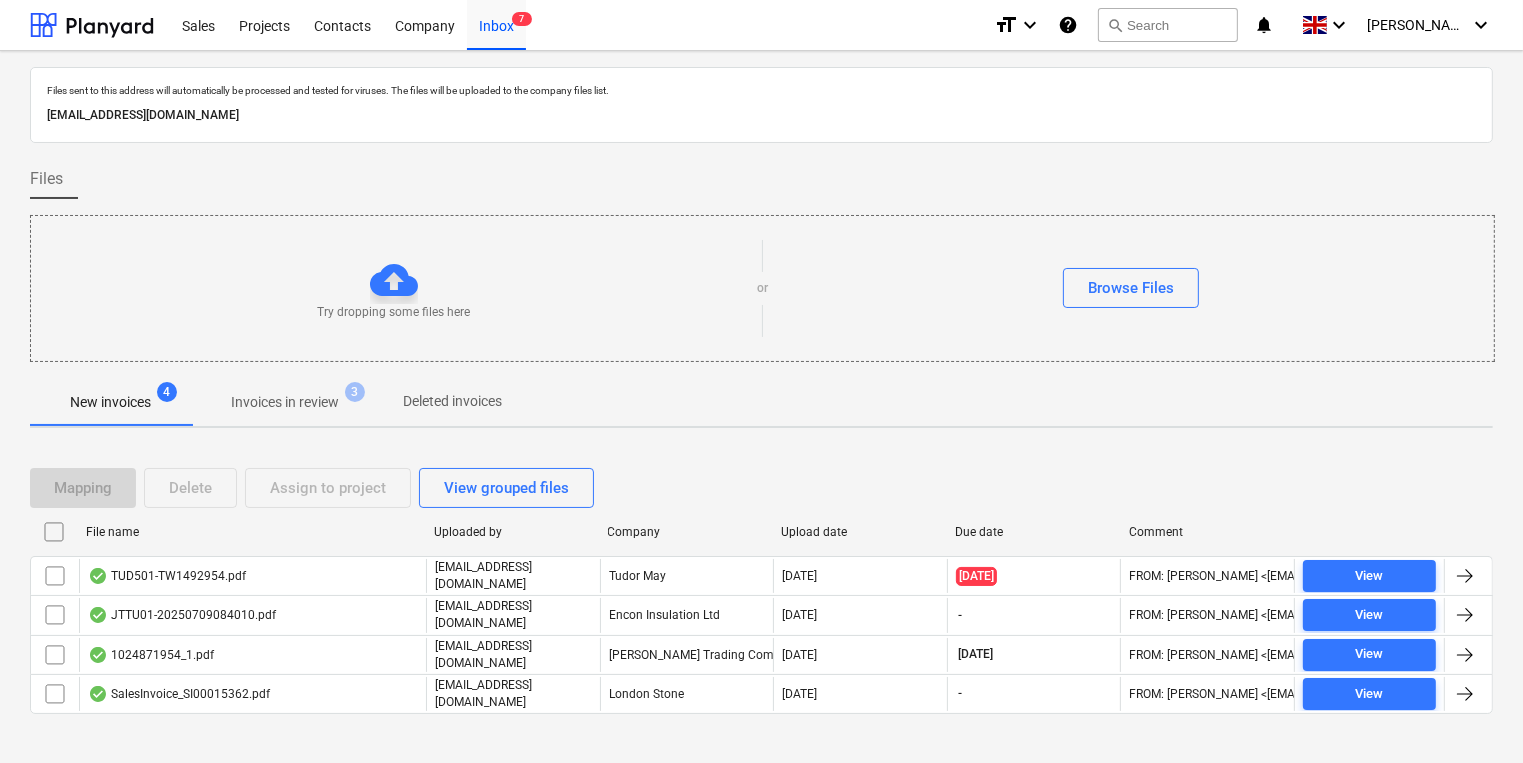drag, startPoint x: 421, startPoint y: 116, endPoint x: 47, endPoint y: 118, distance: 374.00534 